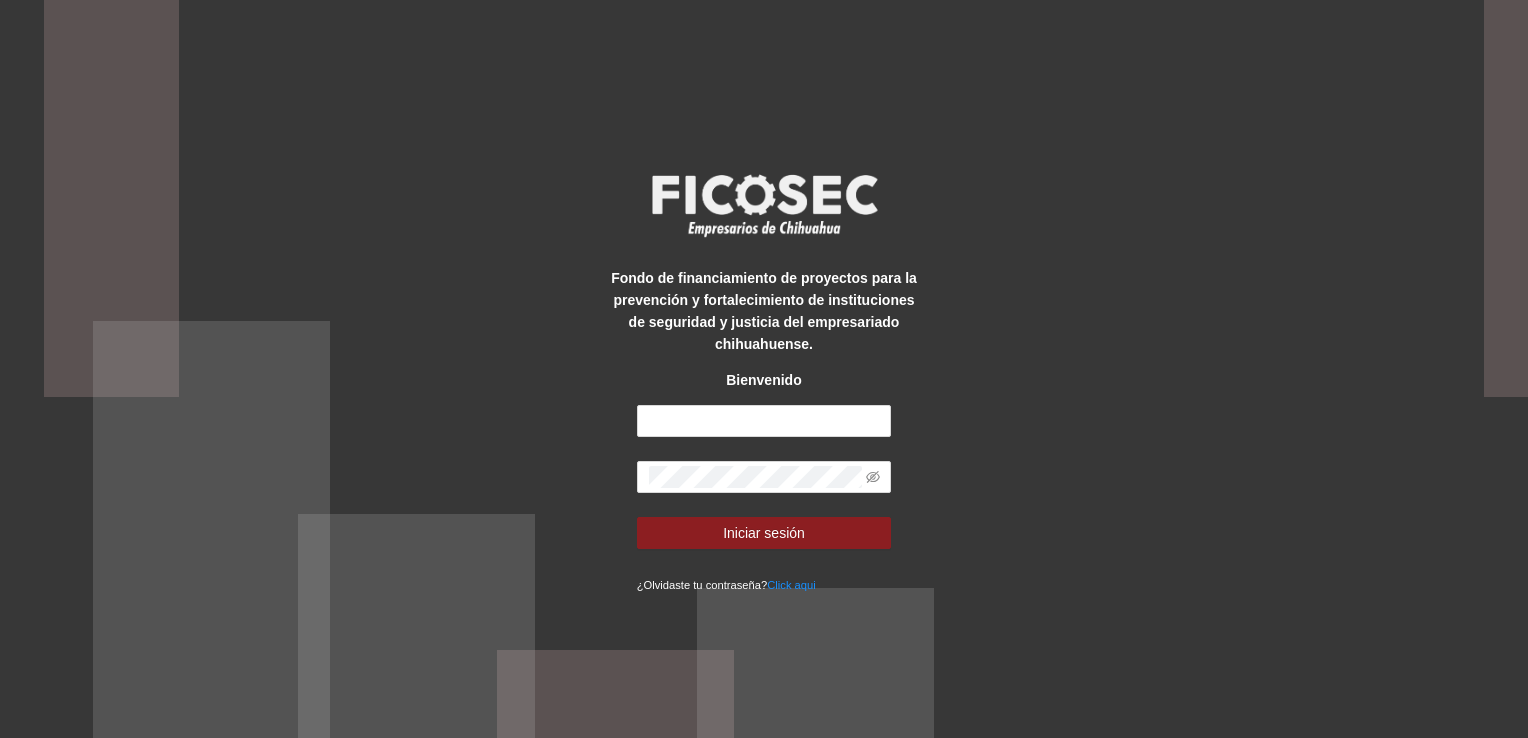 scroll, scrollTop: 0, scrollLeft: 0, axis: both 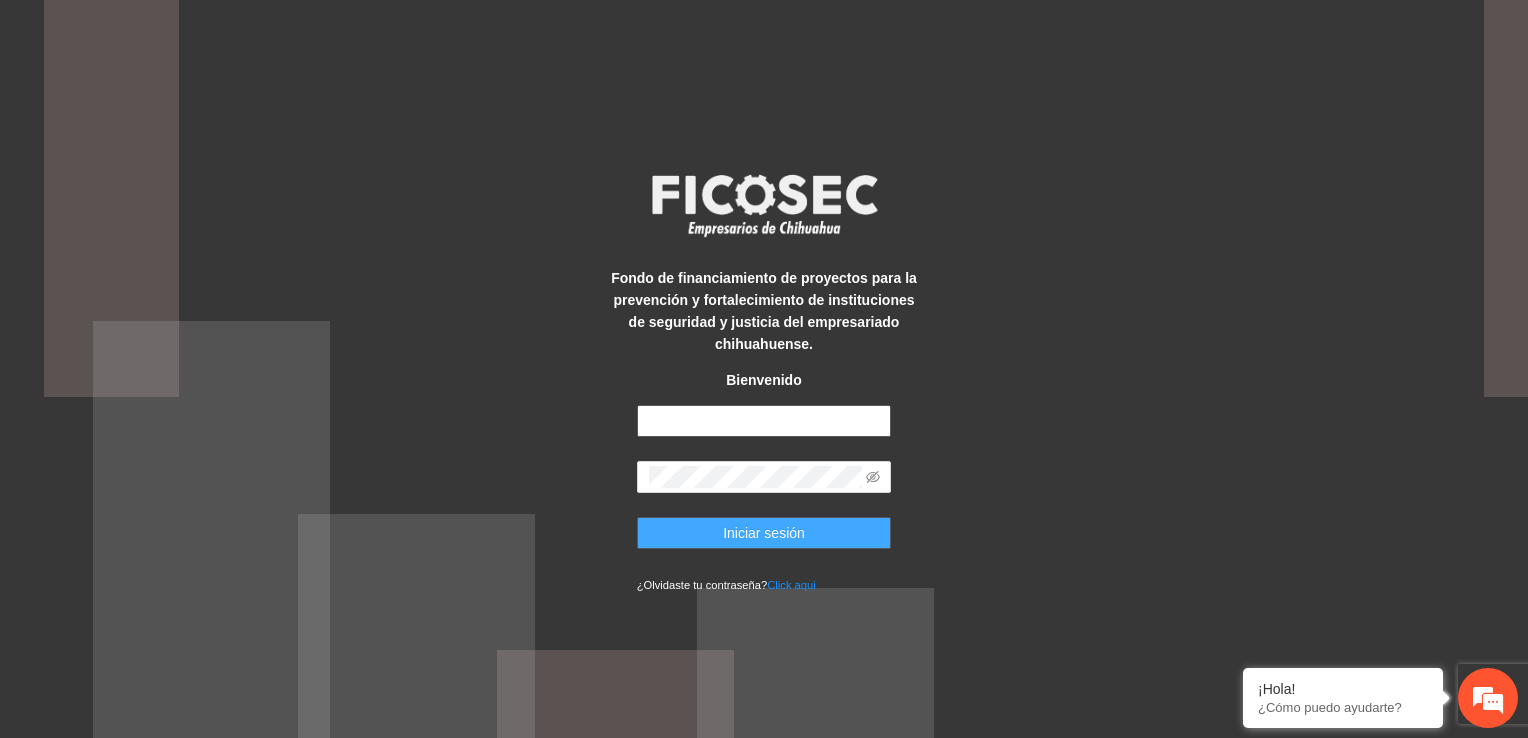 type on "**********" 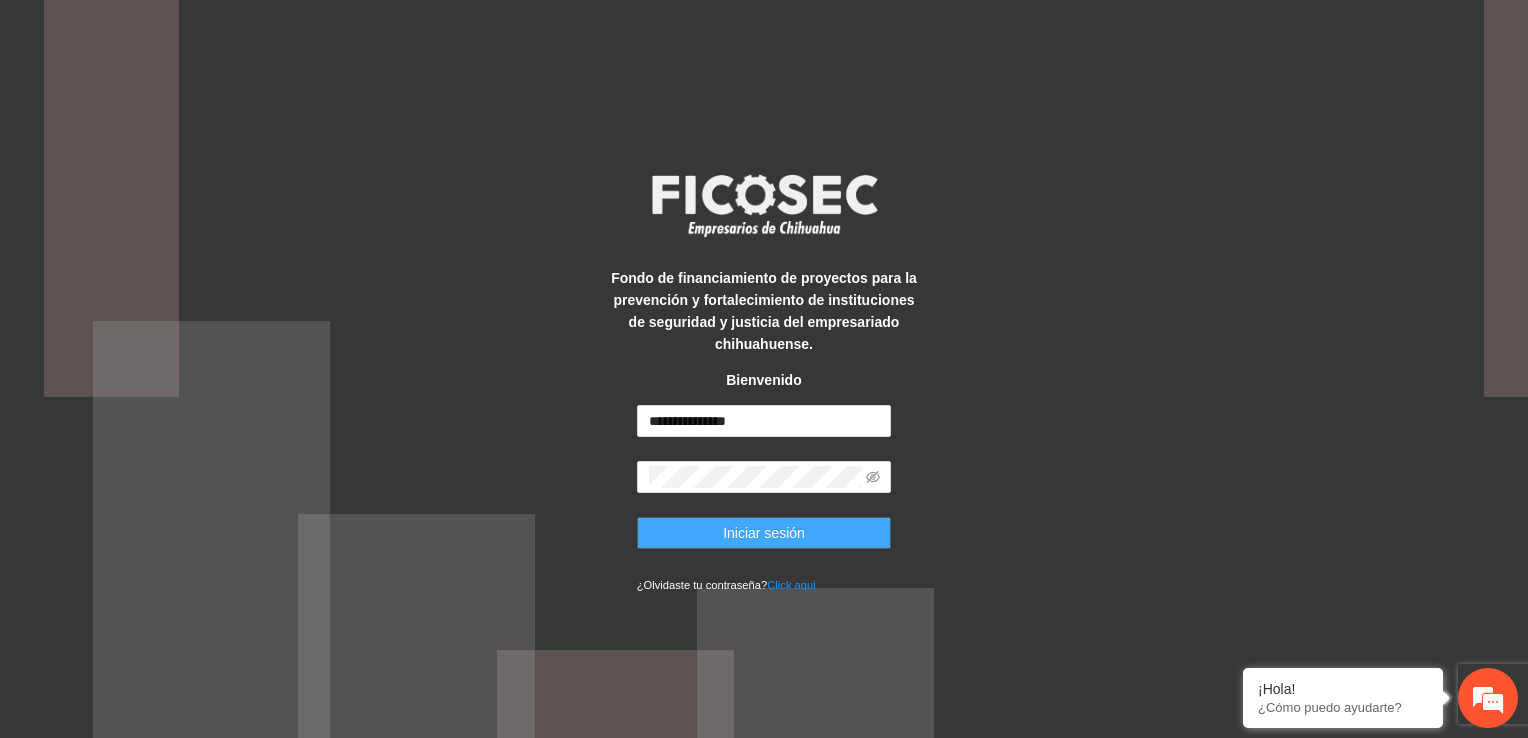 click on "Iniciar sesión" at bounding box center (764, 533) 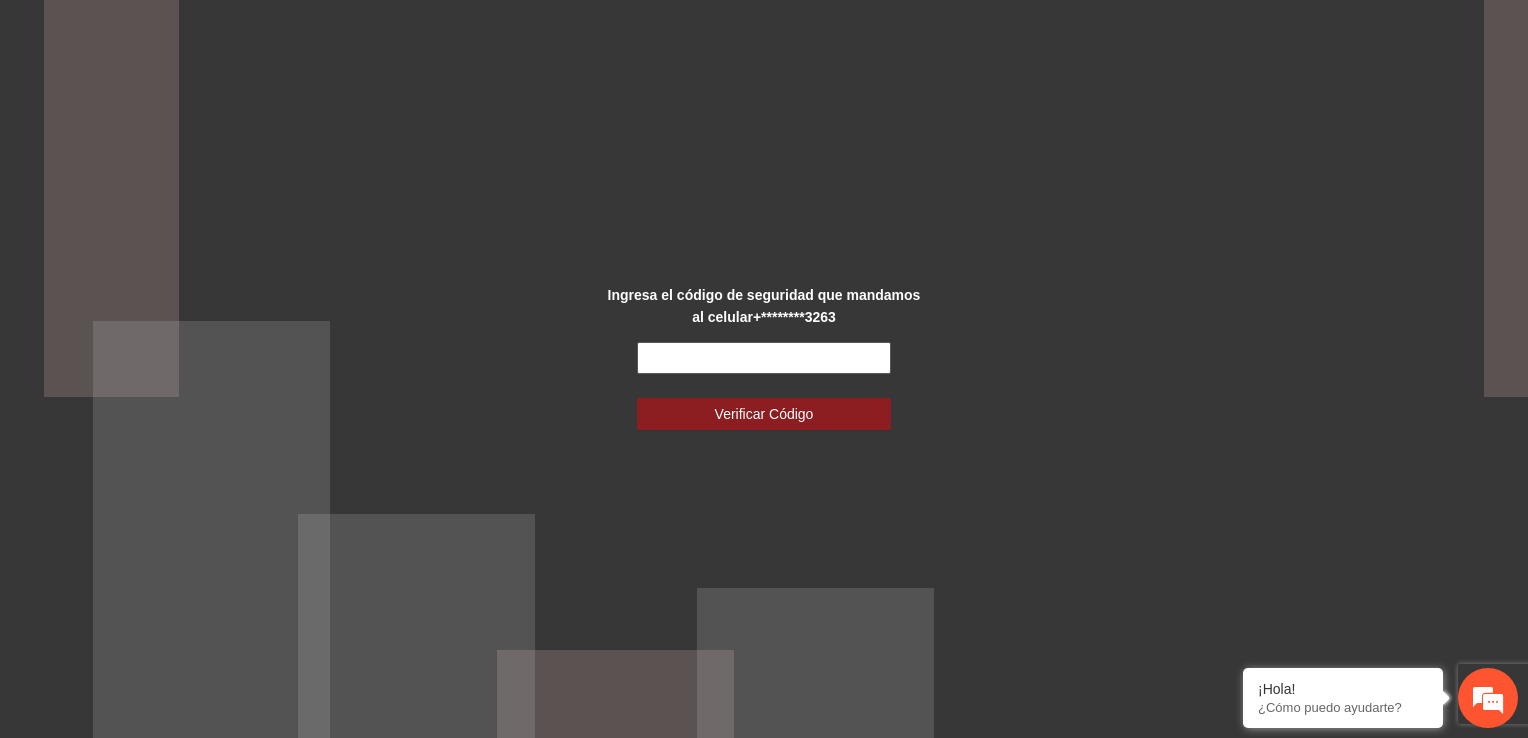 click at bounding box center (764, 358) 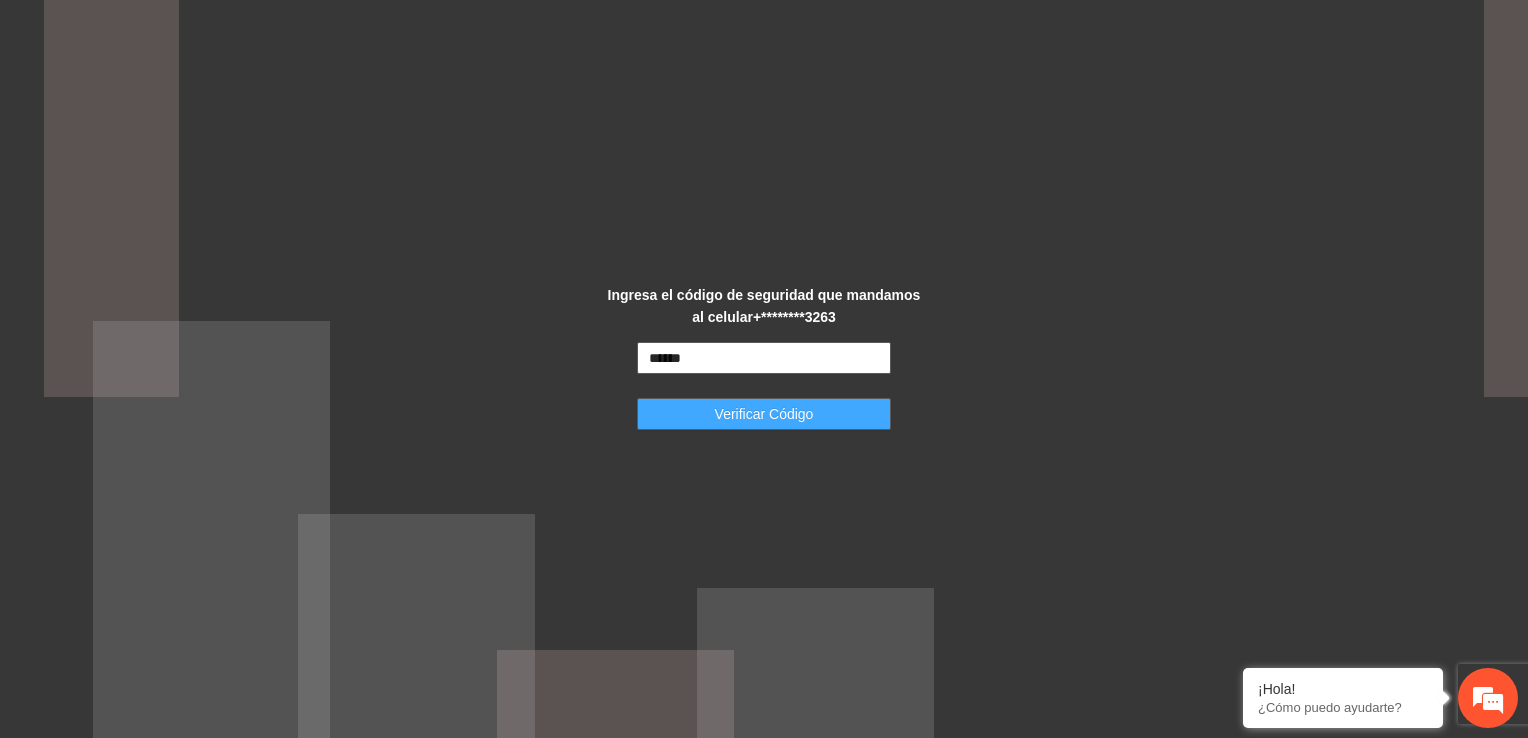 type on "******" 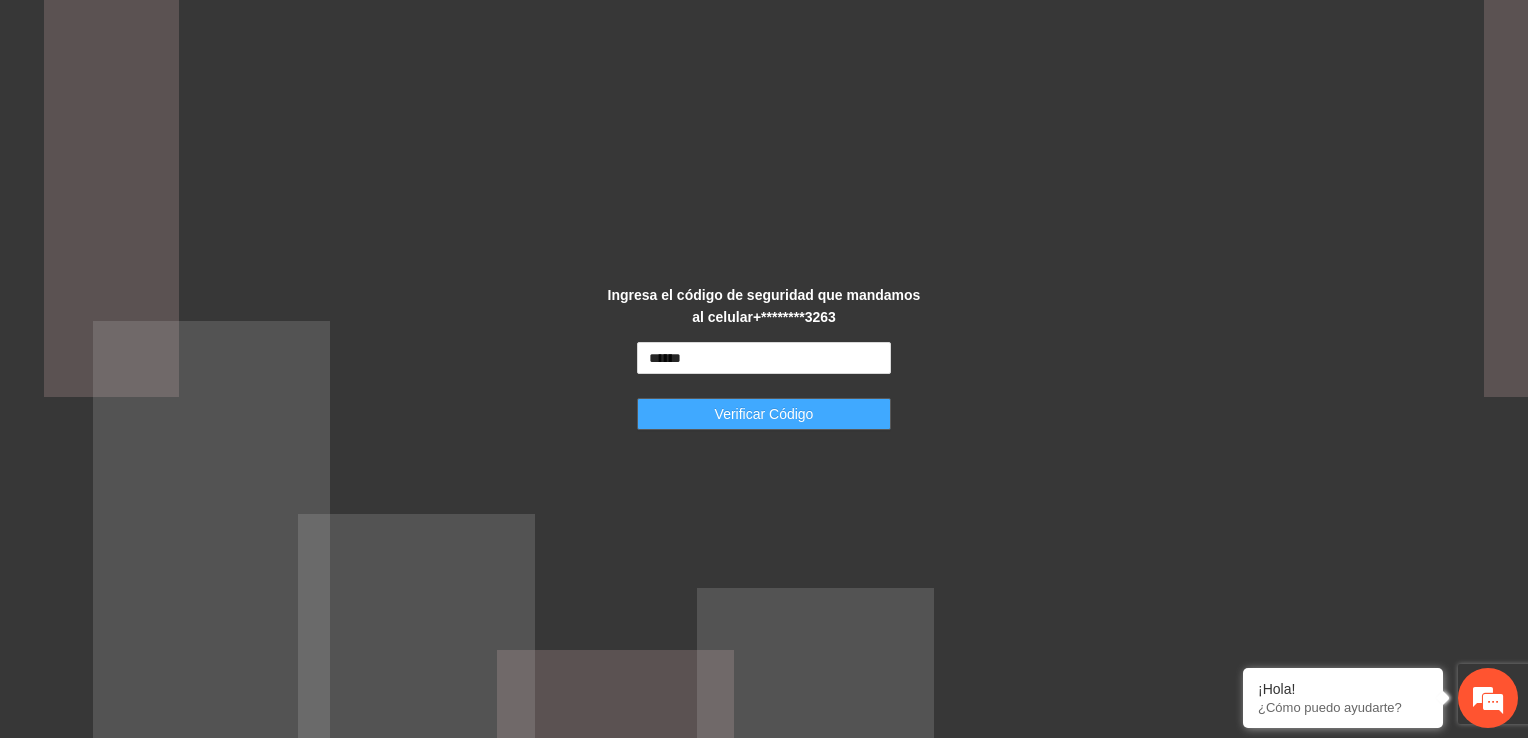 click on "Verificar Código" at bounding box center [764, 414] 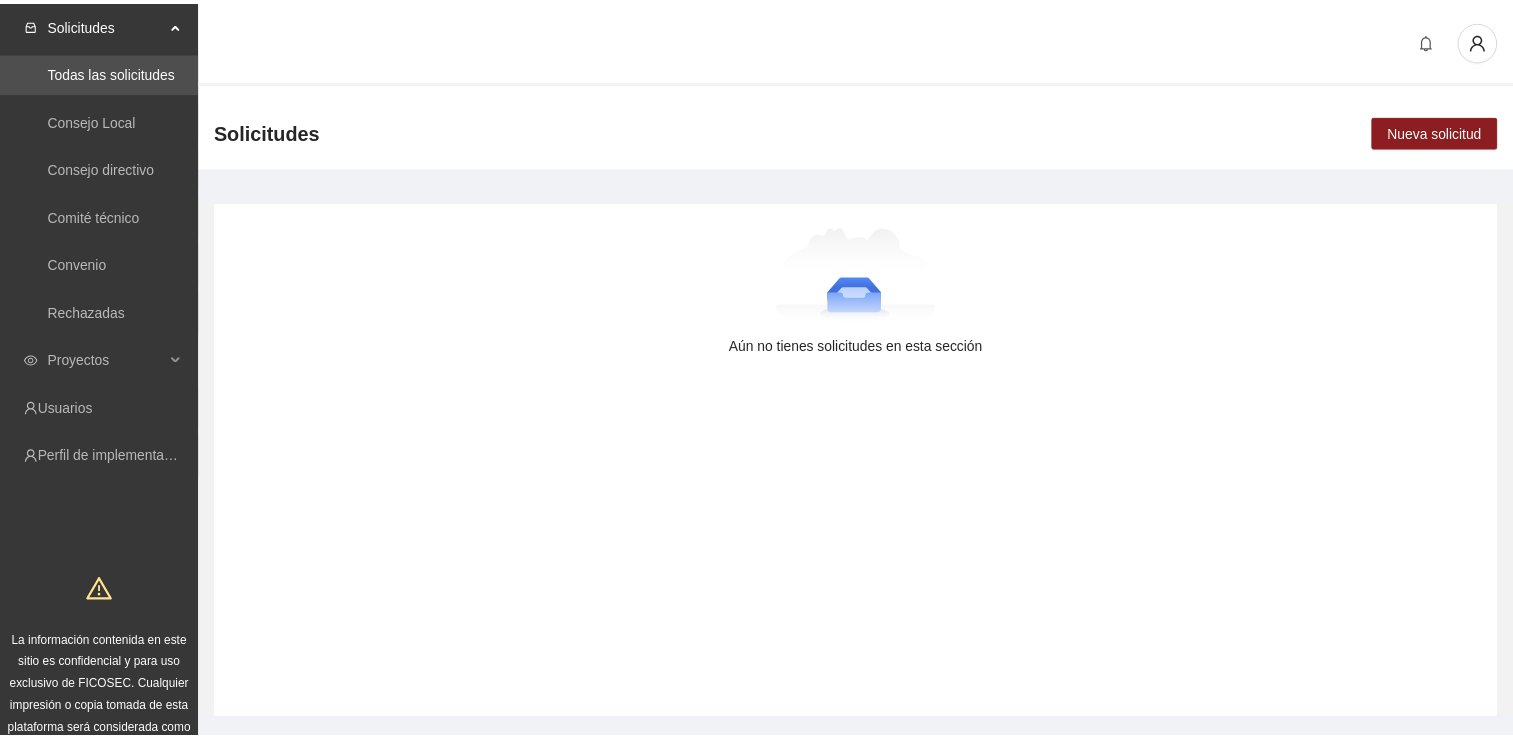 scroll, scrollTop: 0, scrollLeft: 0, axis: both 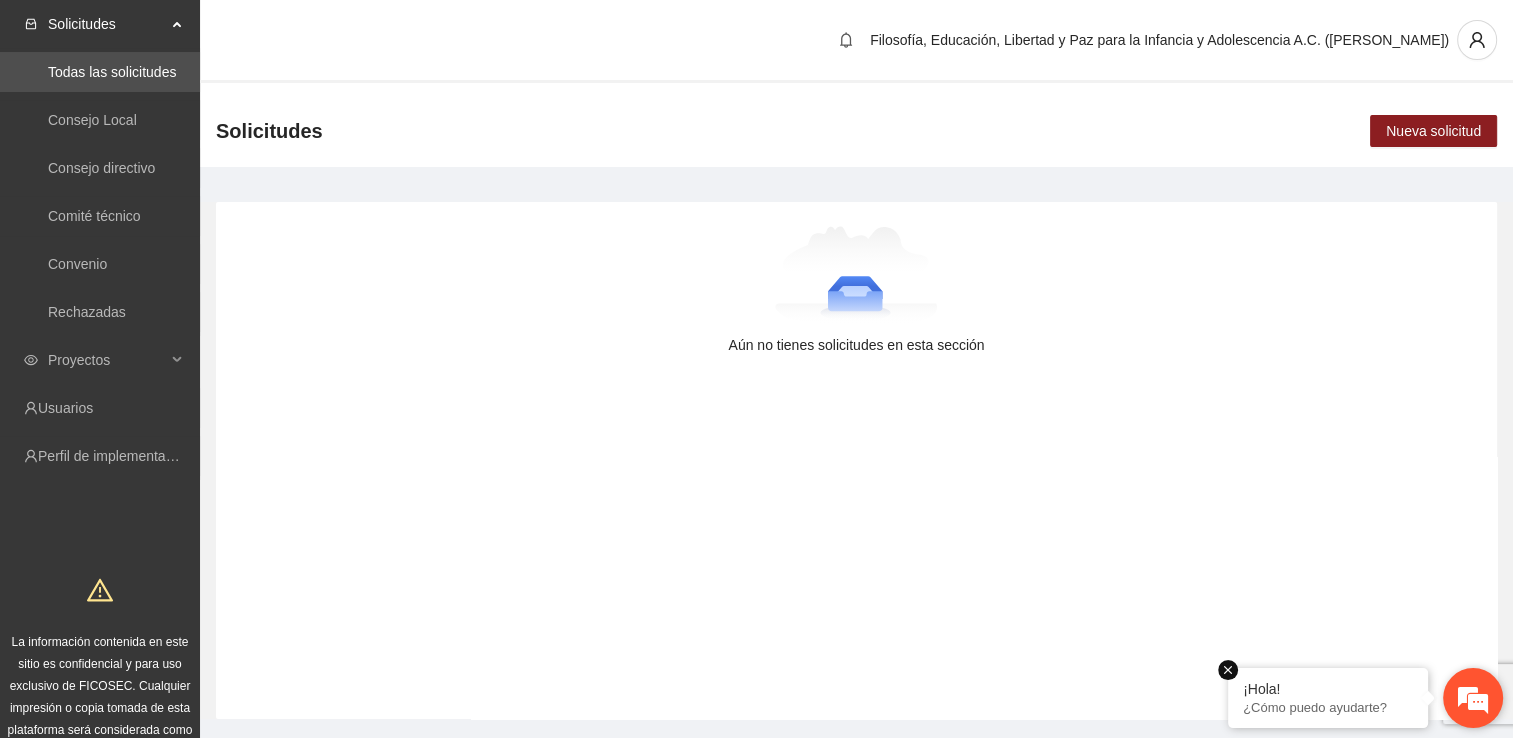 click at bounding box center [1228, 670] 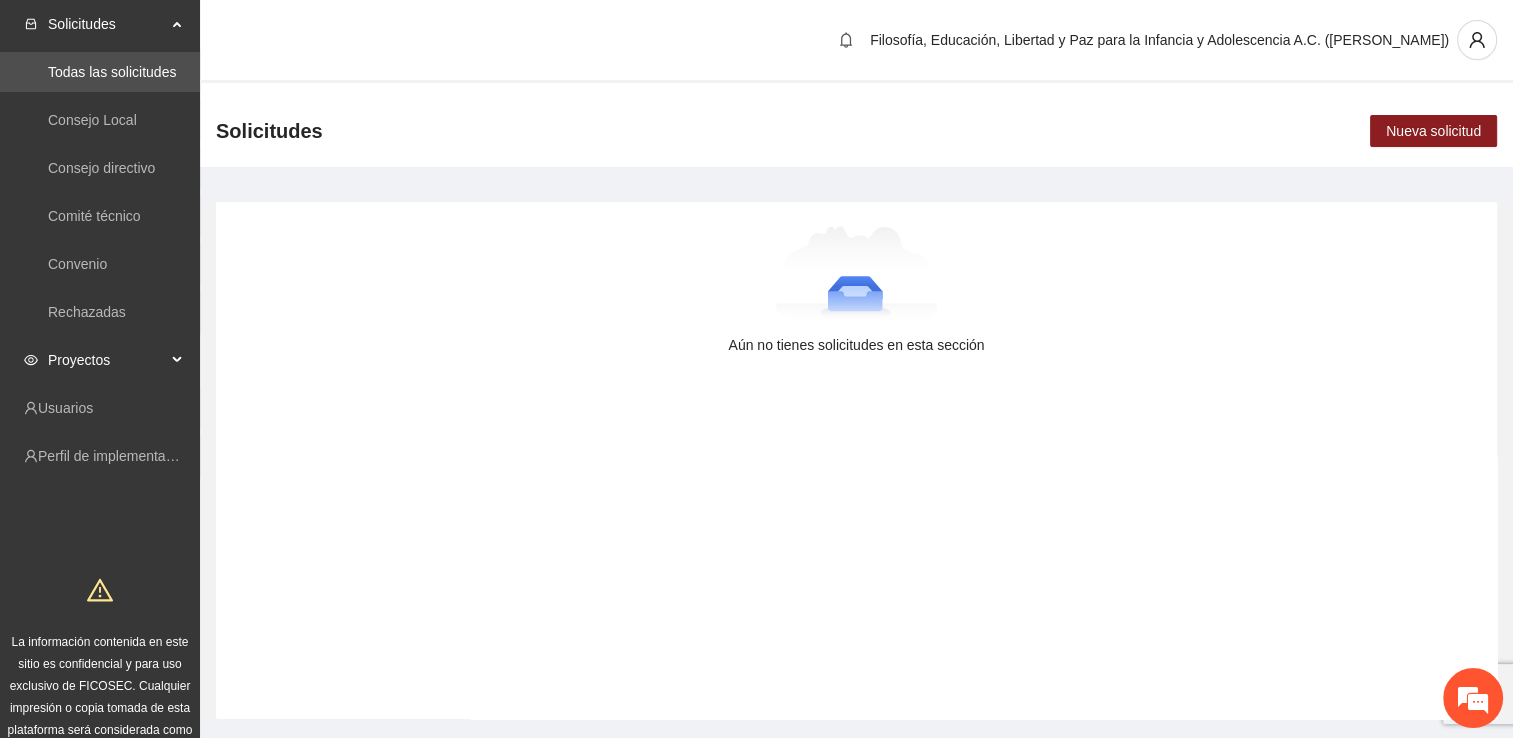 click on "Proyectos" at bounding box center [107, 360] 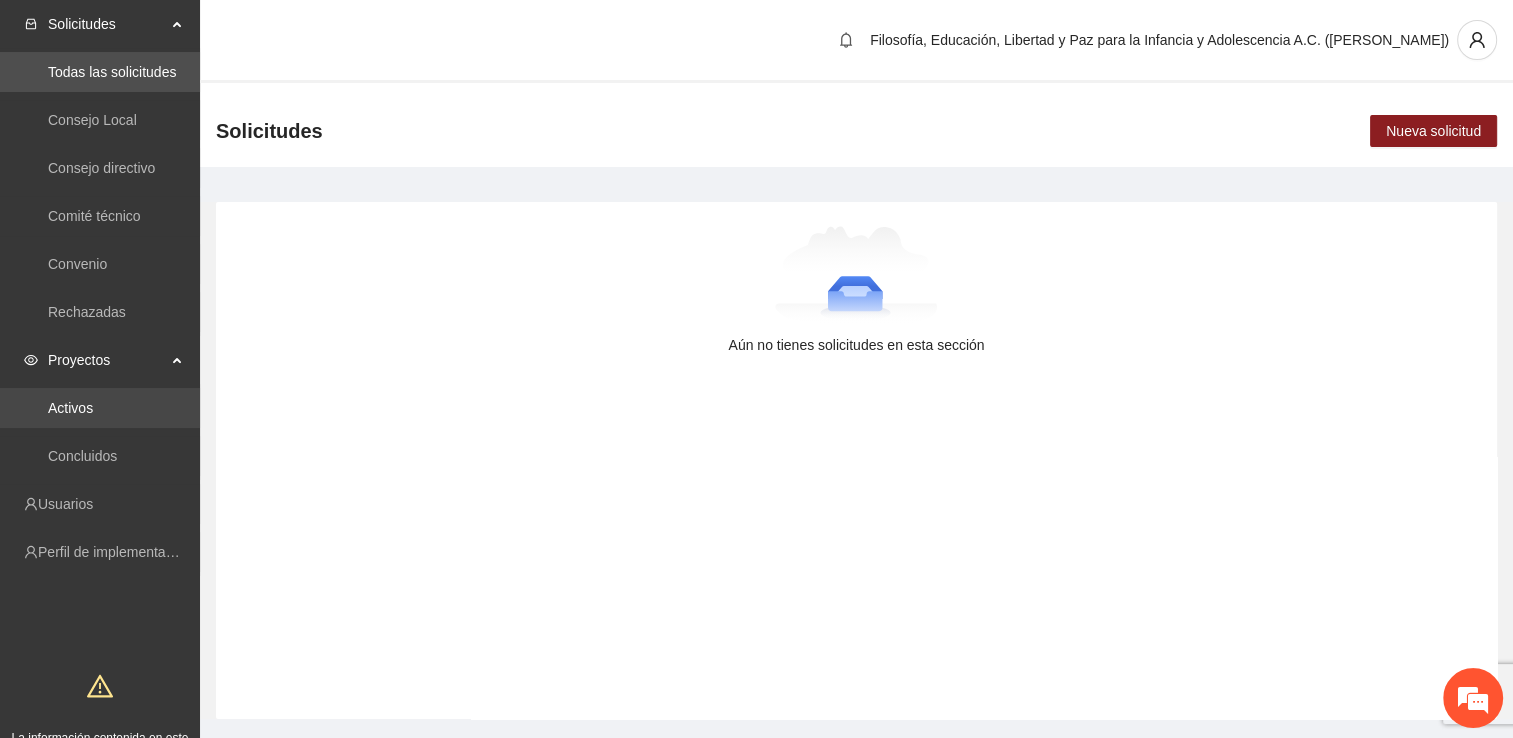 click on "Activos" at bounding box center (70, 408) 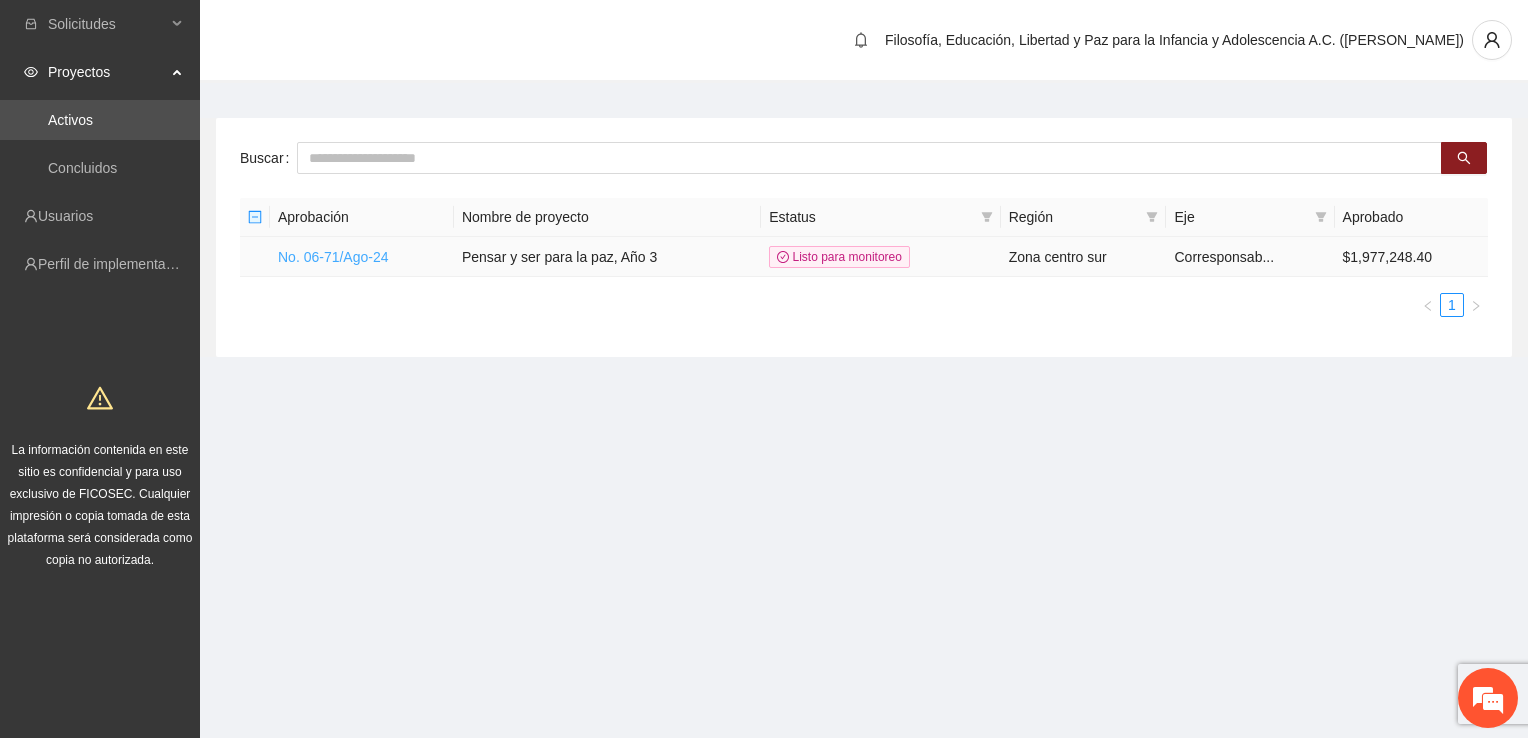 click on "No. 06-71/Ago-24" at bounding box center [333, 257] 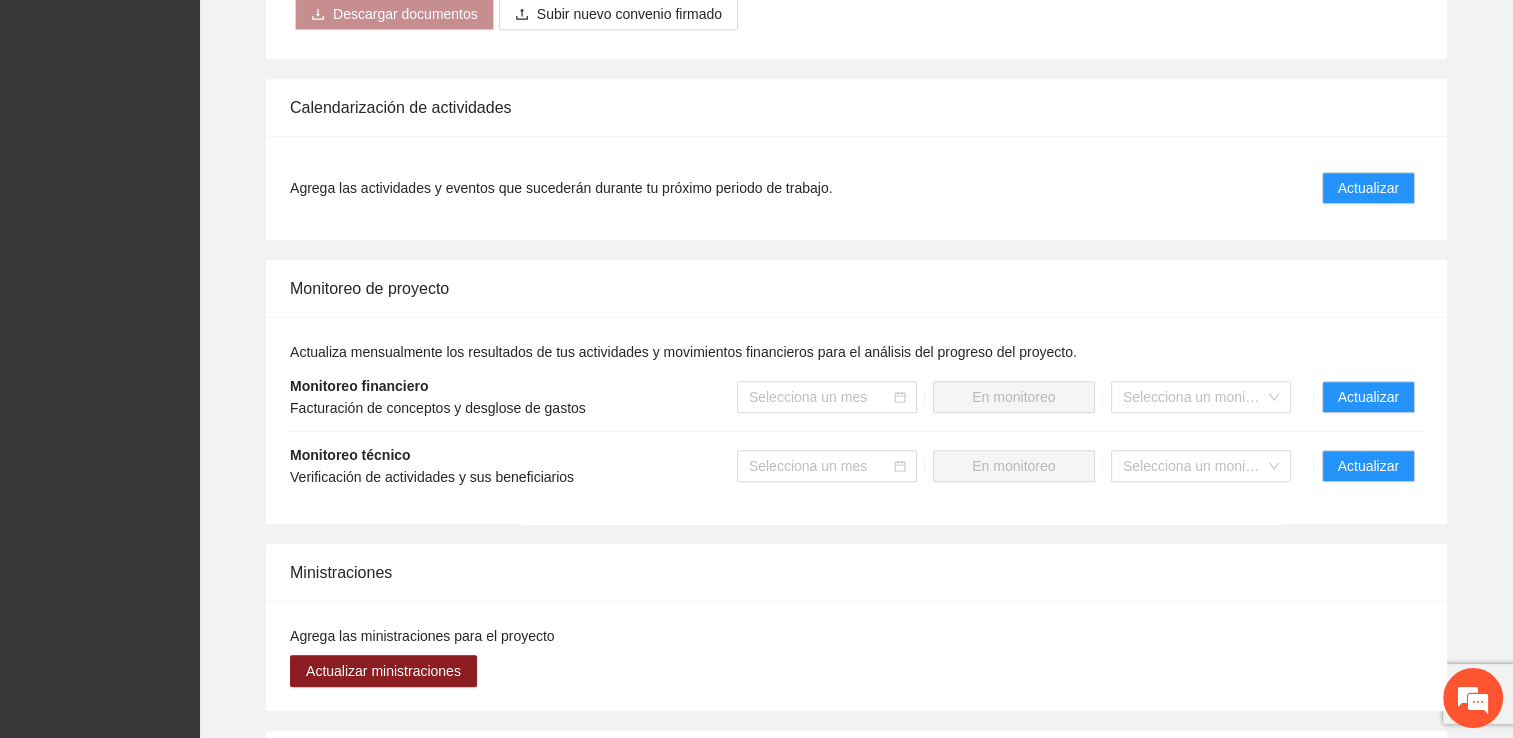 scroll, scrollTop: 1600, scrollLeft: 0, axis: vertical 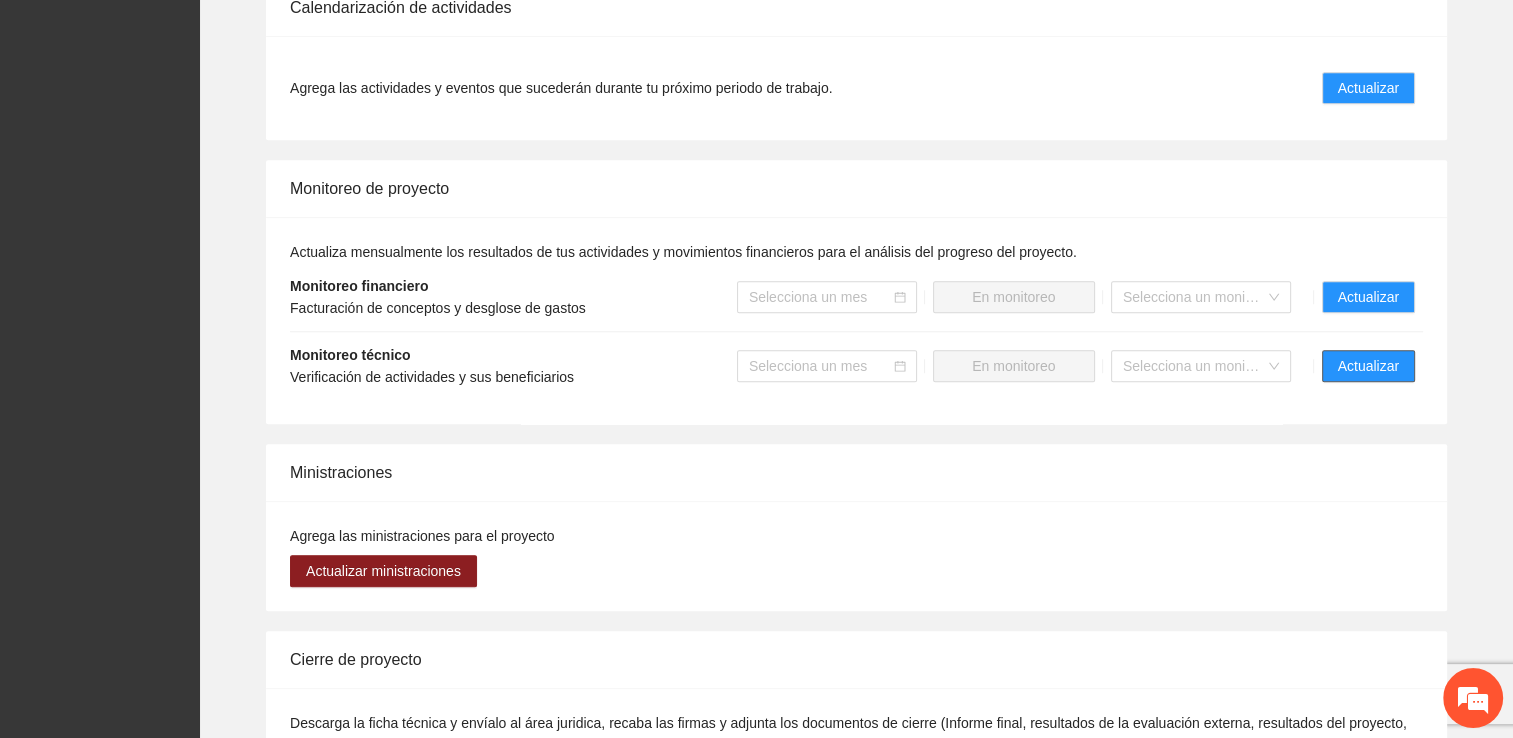 click on "Actualizar" at bounding box center (1368, 366) 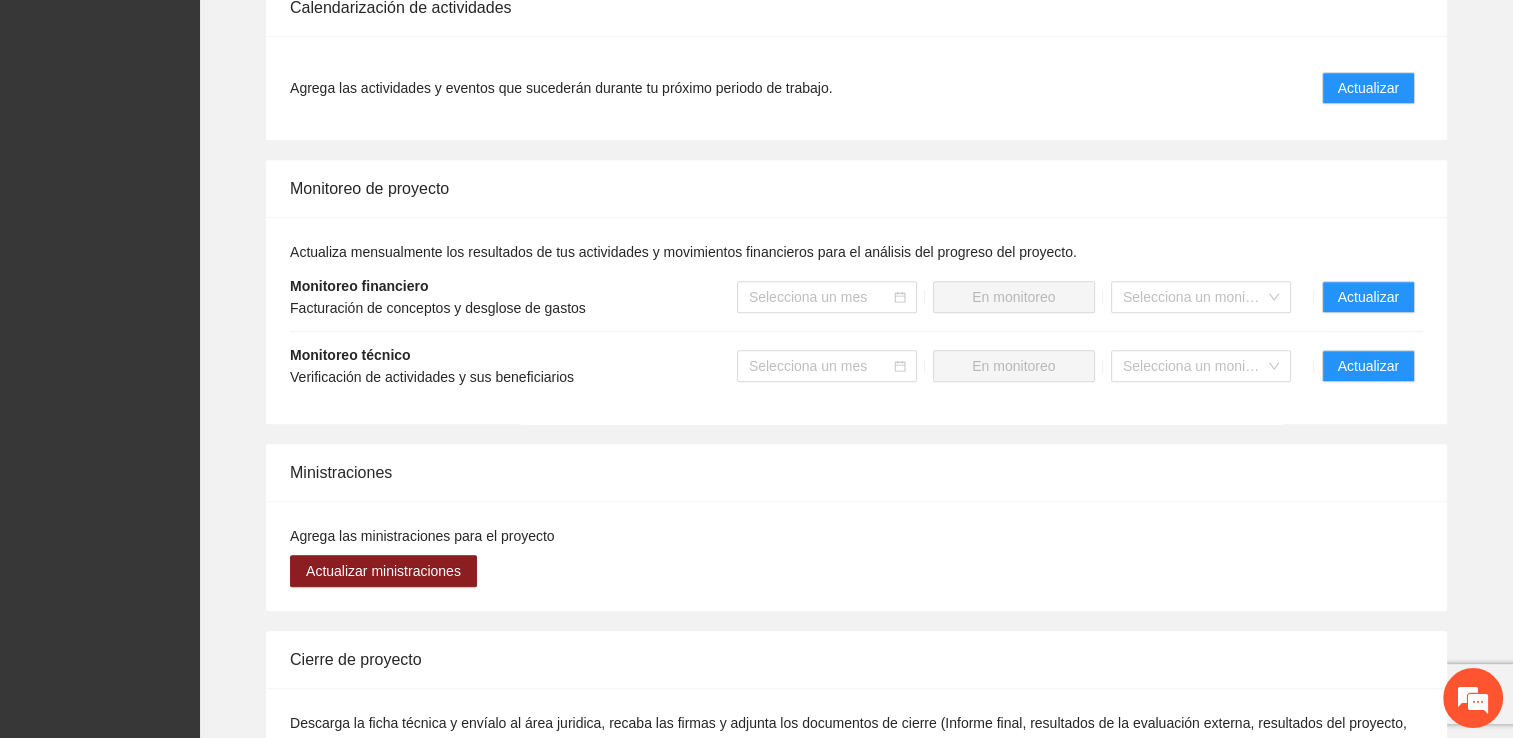 scroll, scrollTop: 0, scrollLeft: 0, axis: both 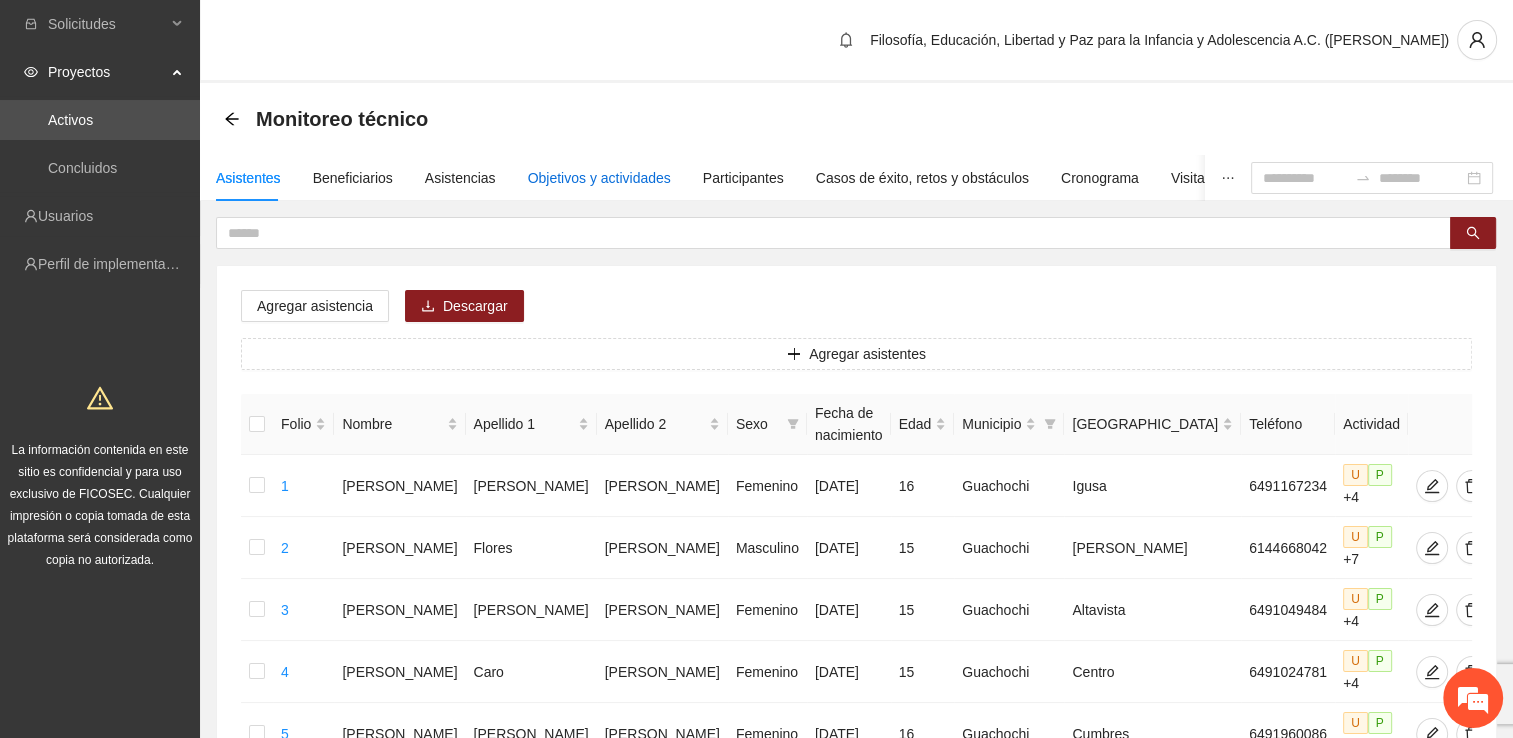 click on "Objetivos y actividades" at bounding box center [599, 178] 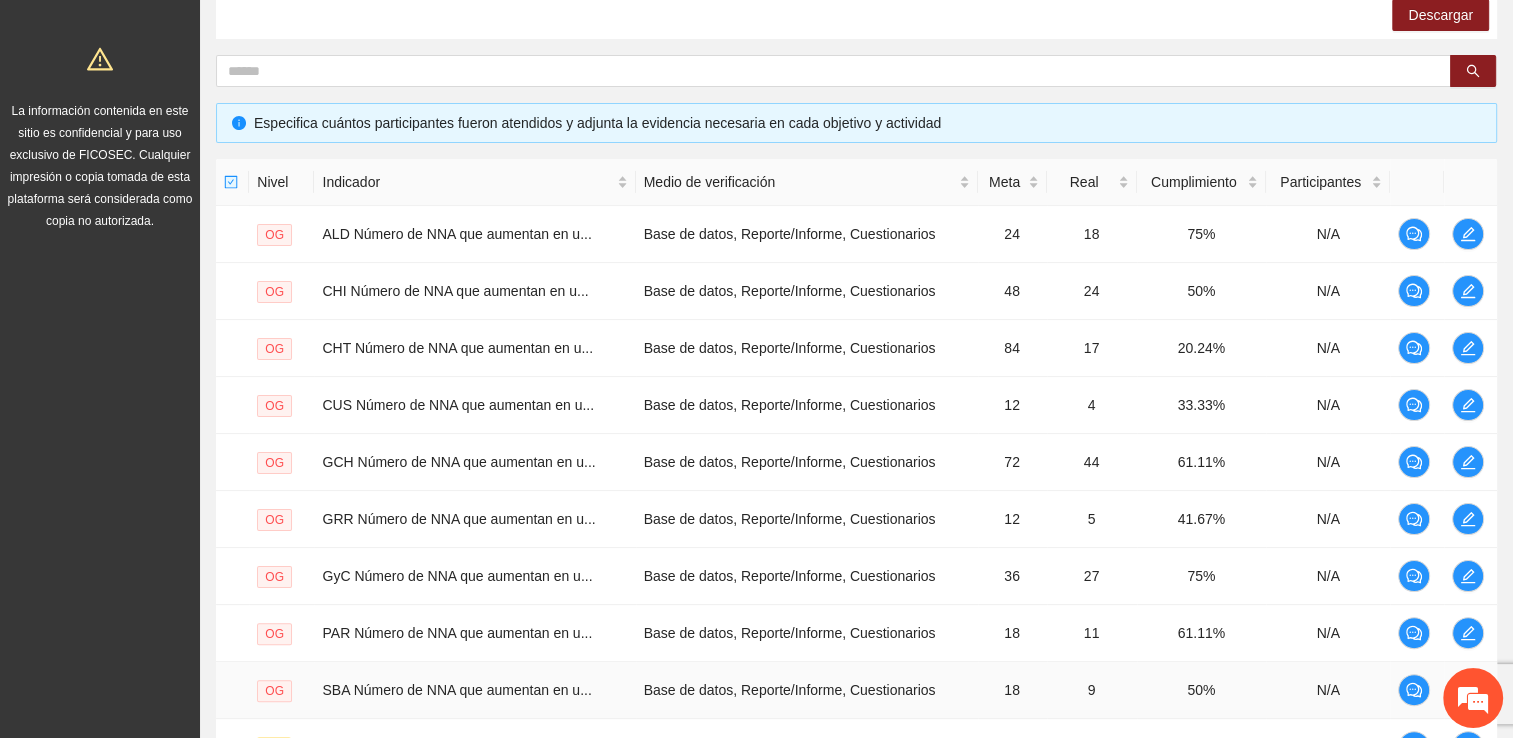 scroll, scrollTop: 500, scrollLeft: 0, axis: vertical 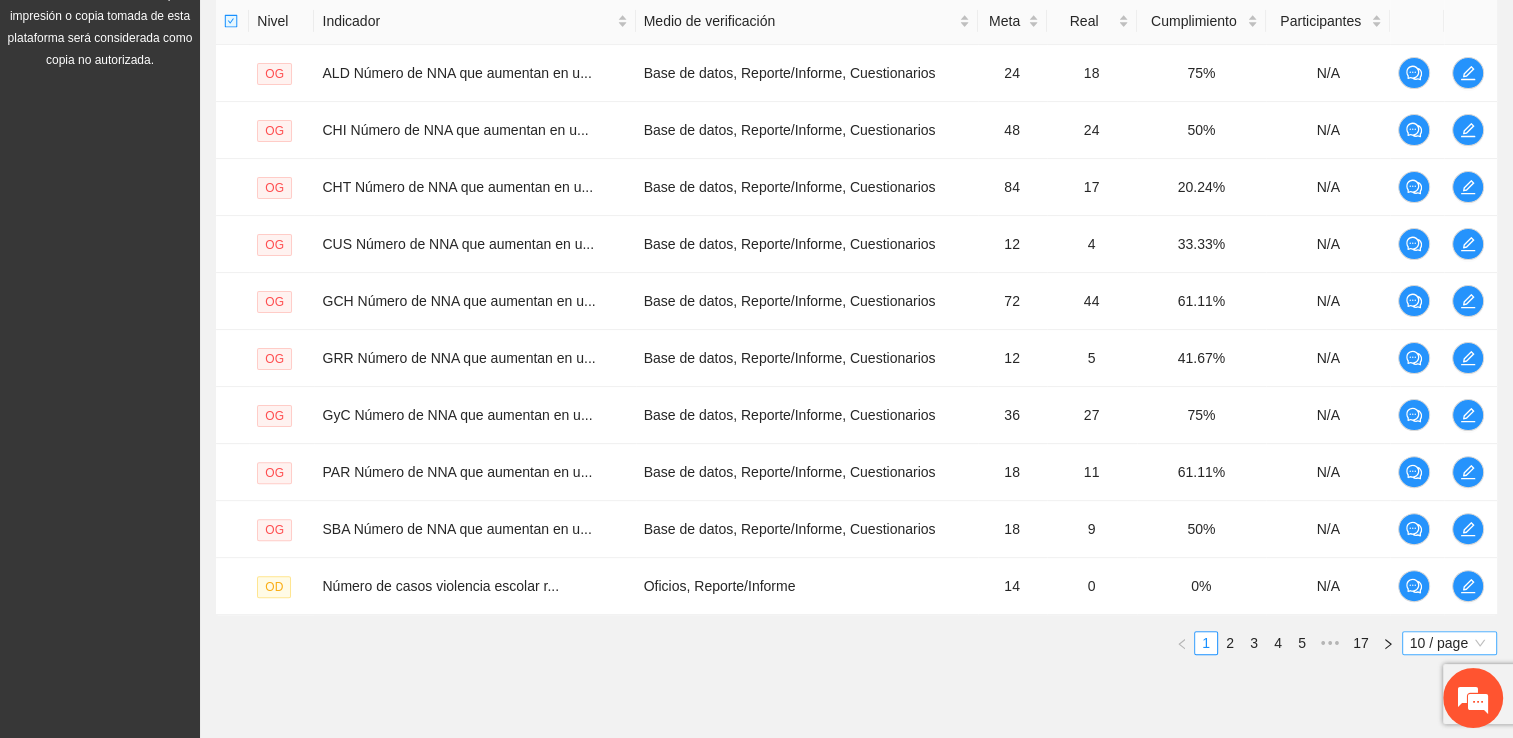 click on "10 / page" at bounding box center [1449, 643] 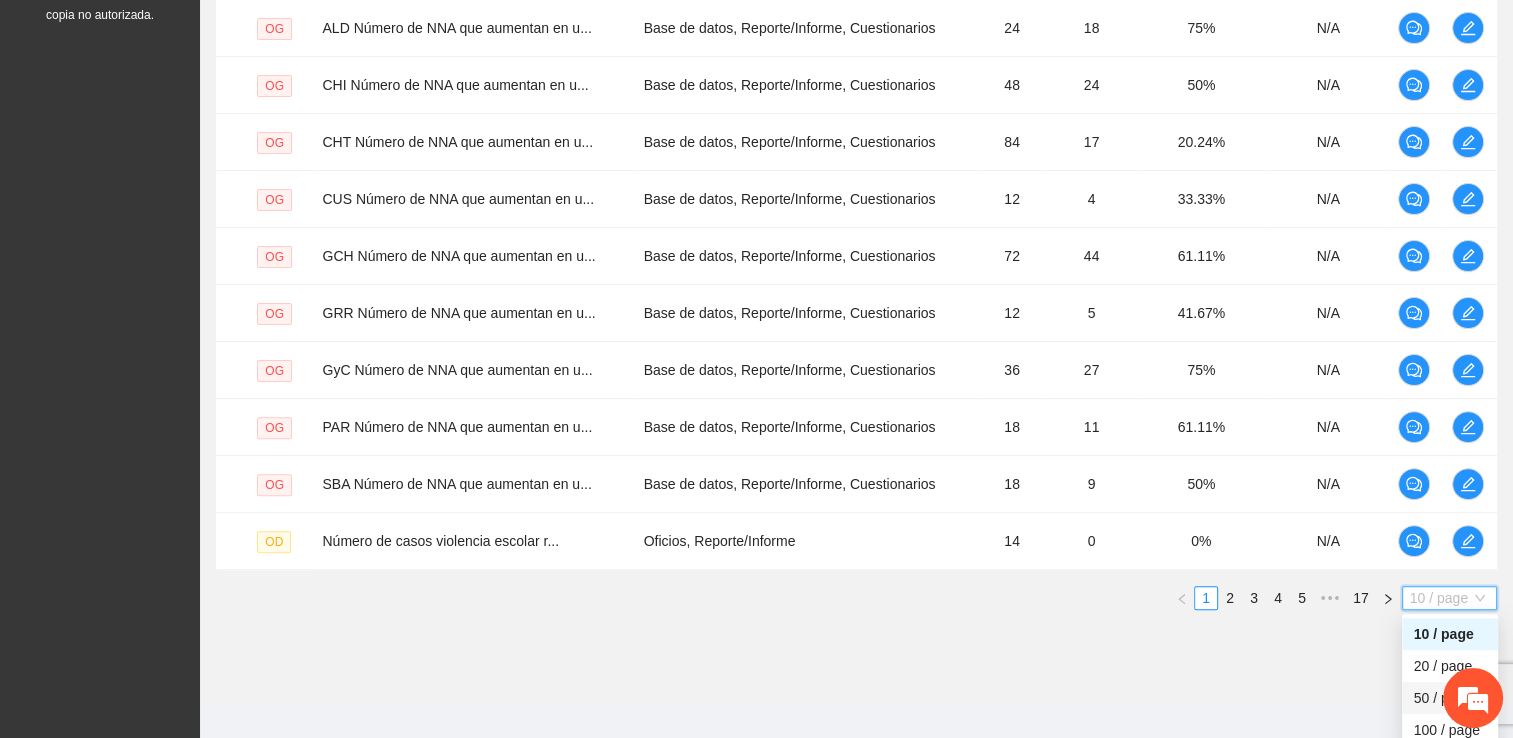 scroll, scrollTop: 565, scrollLeft: 0, axis: vertical 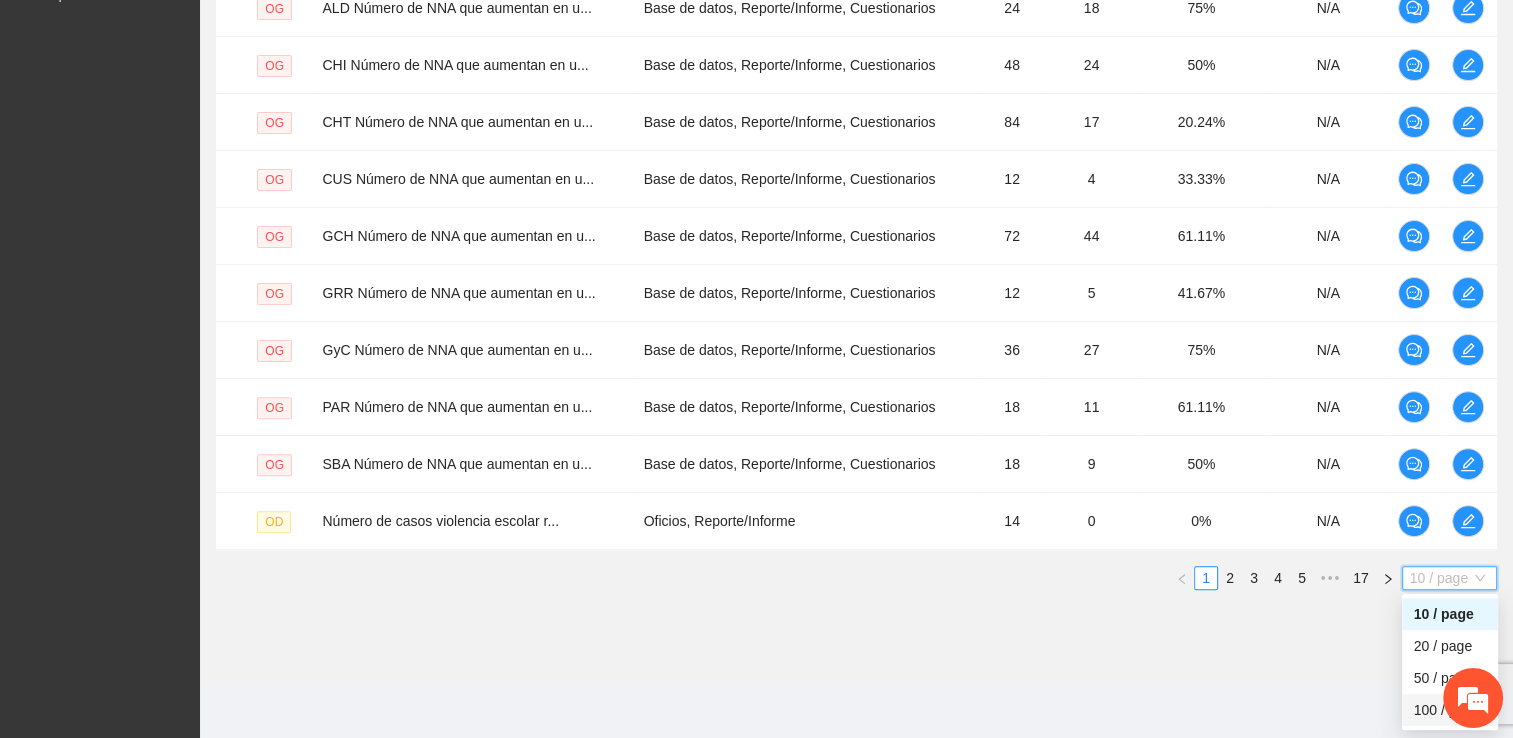 click on "100 / page" at bounding box center [1450, 710] 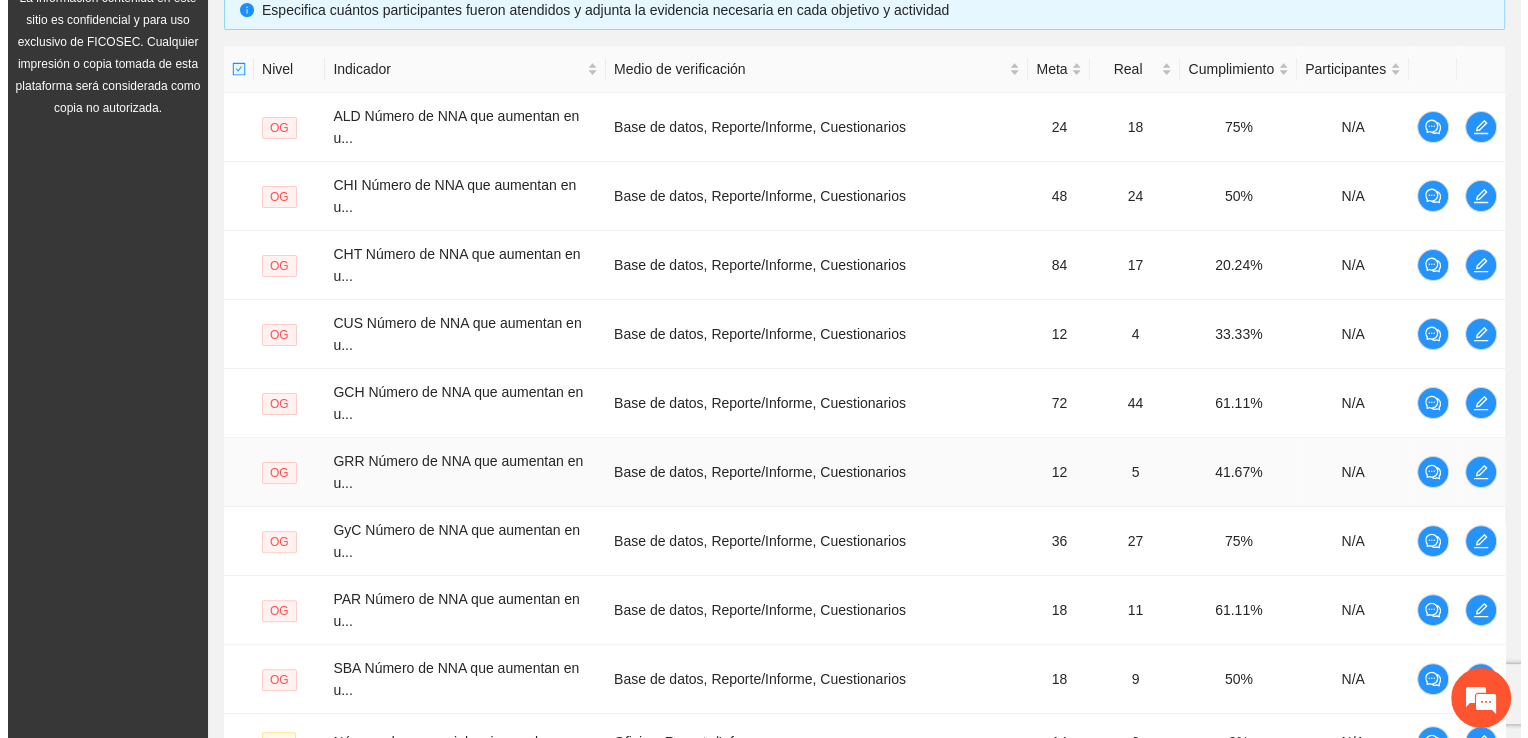 scroll, scrollTop: 465, scrollLeft: 0, axis: vertical 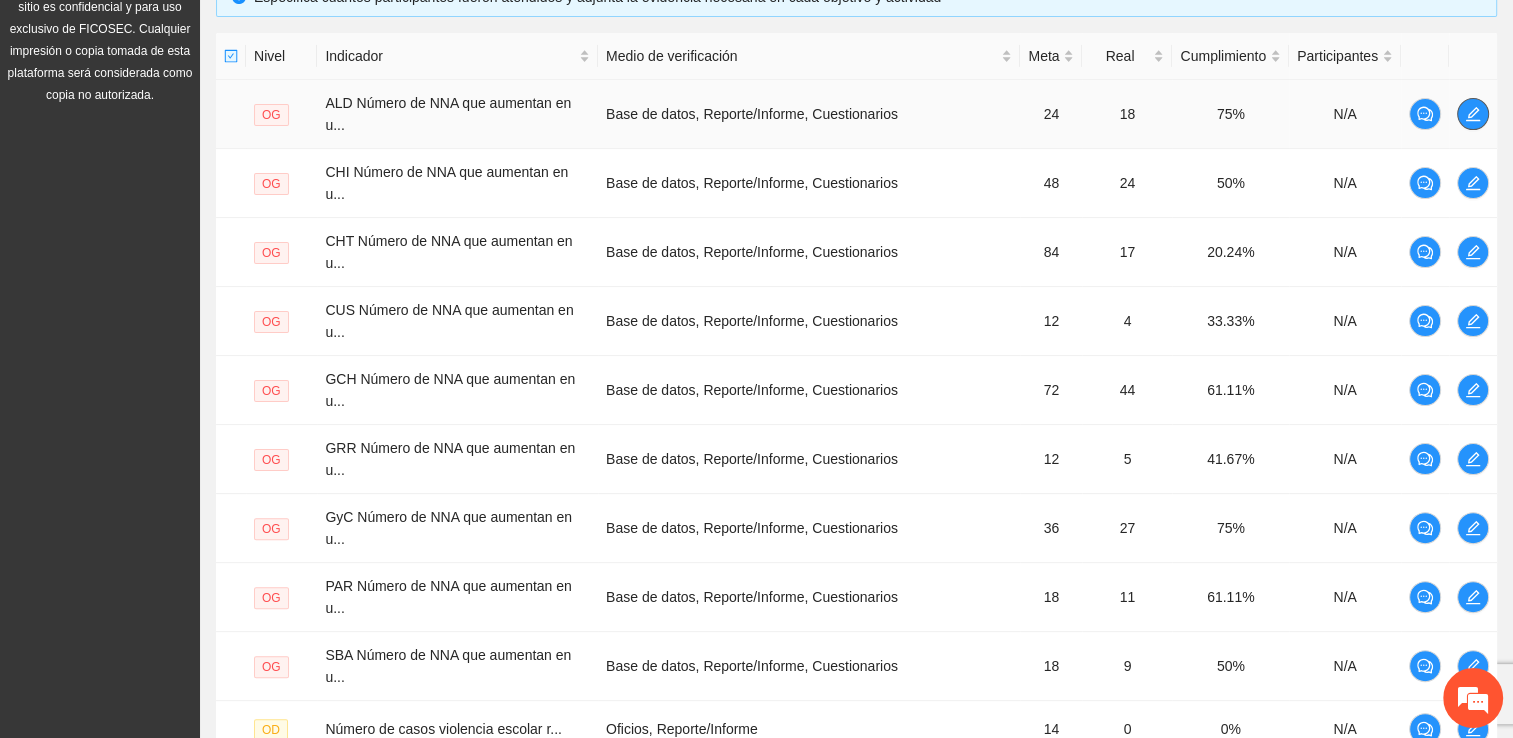 click 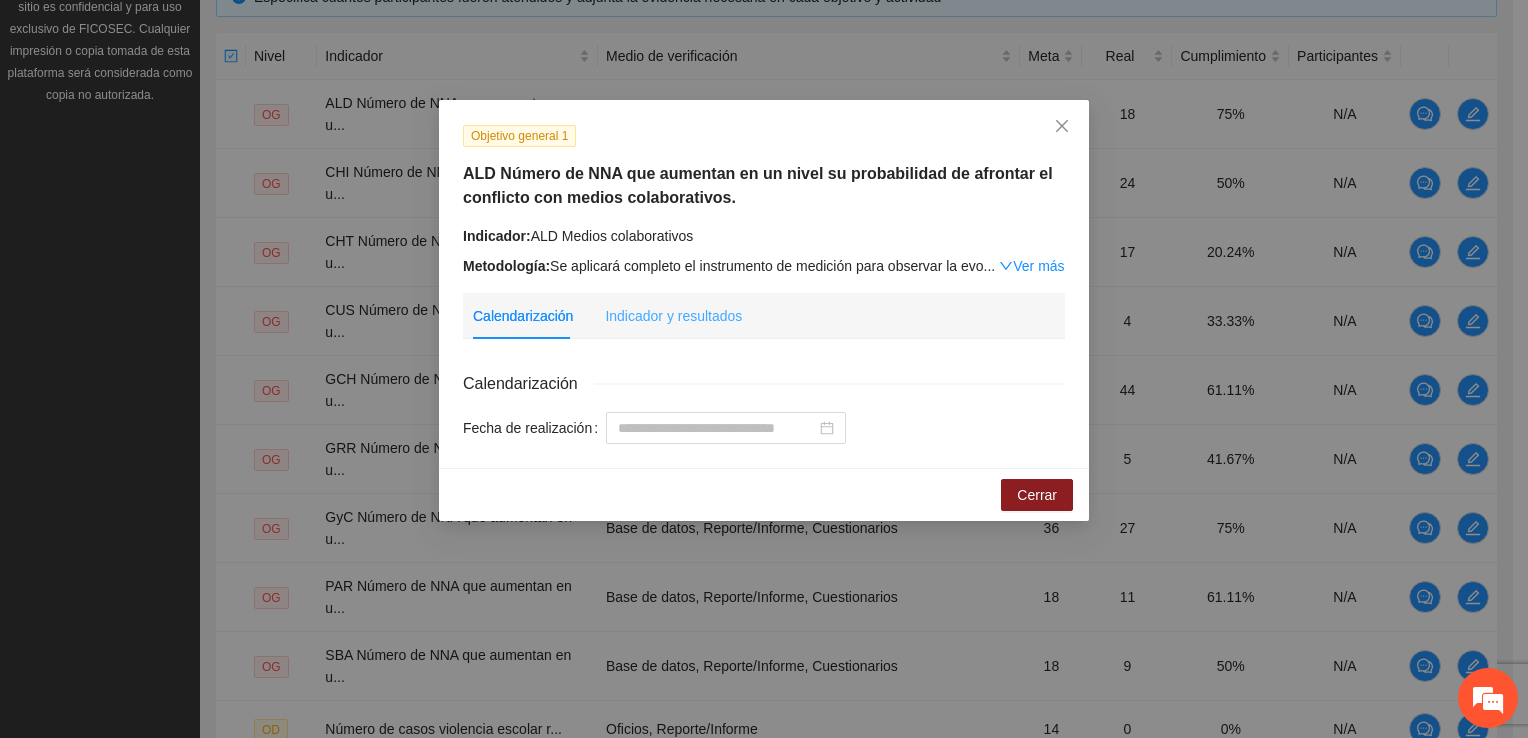 click on "Indicador y resultados" at bounding box center [673, 316] 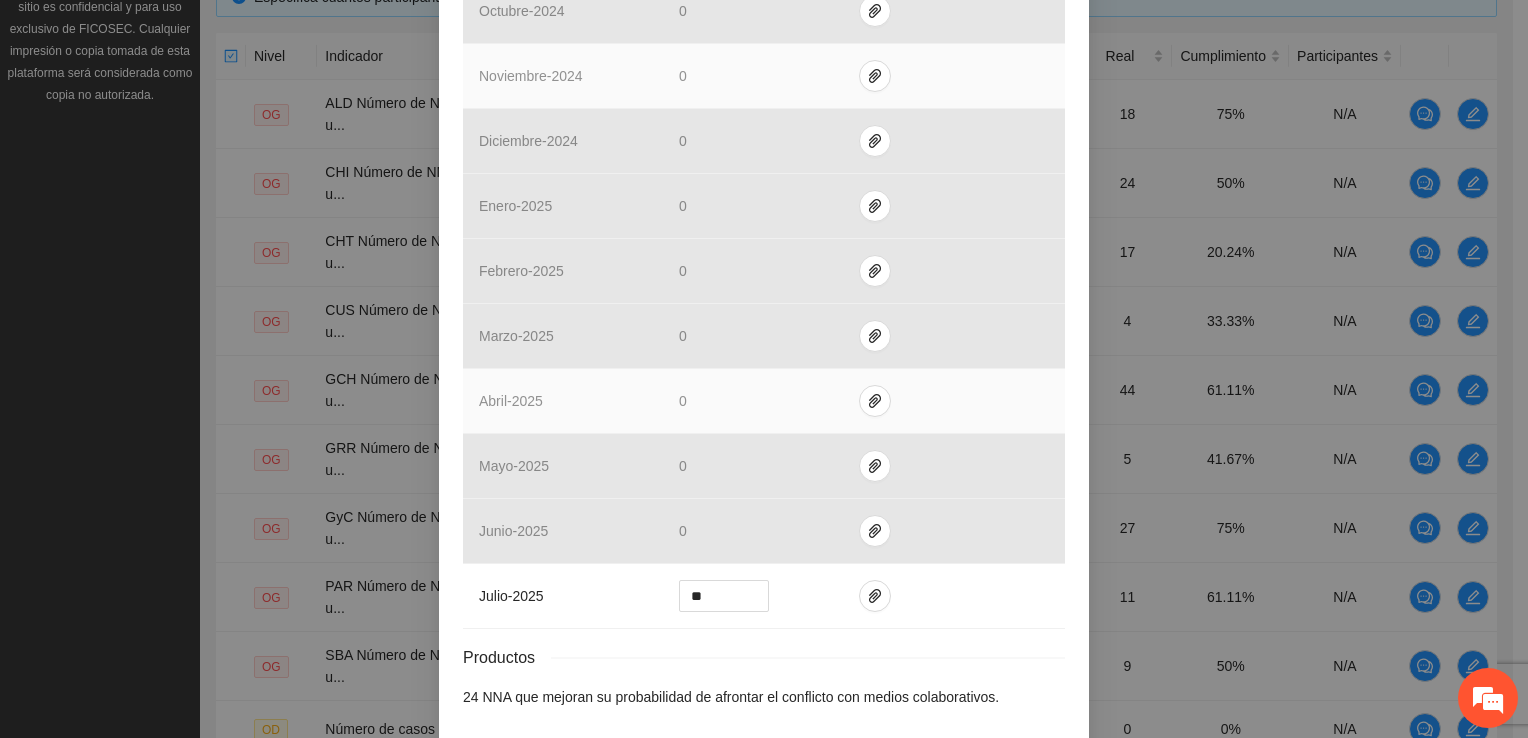 scroll, scrollTop: 649, scrollLeft: 0, axis: vertical 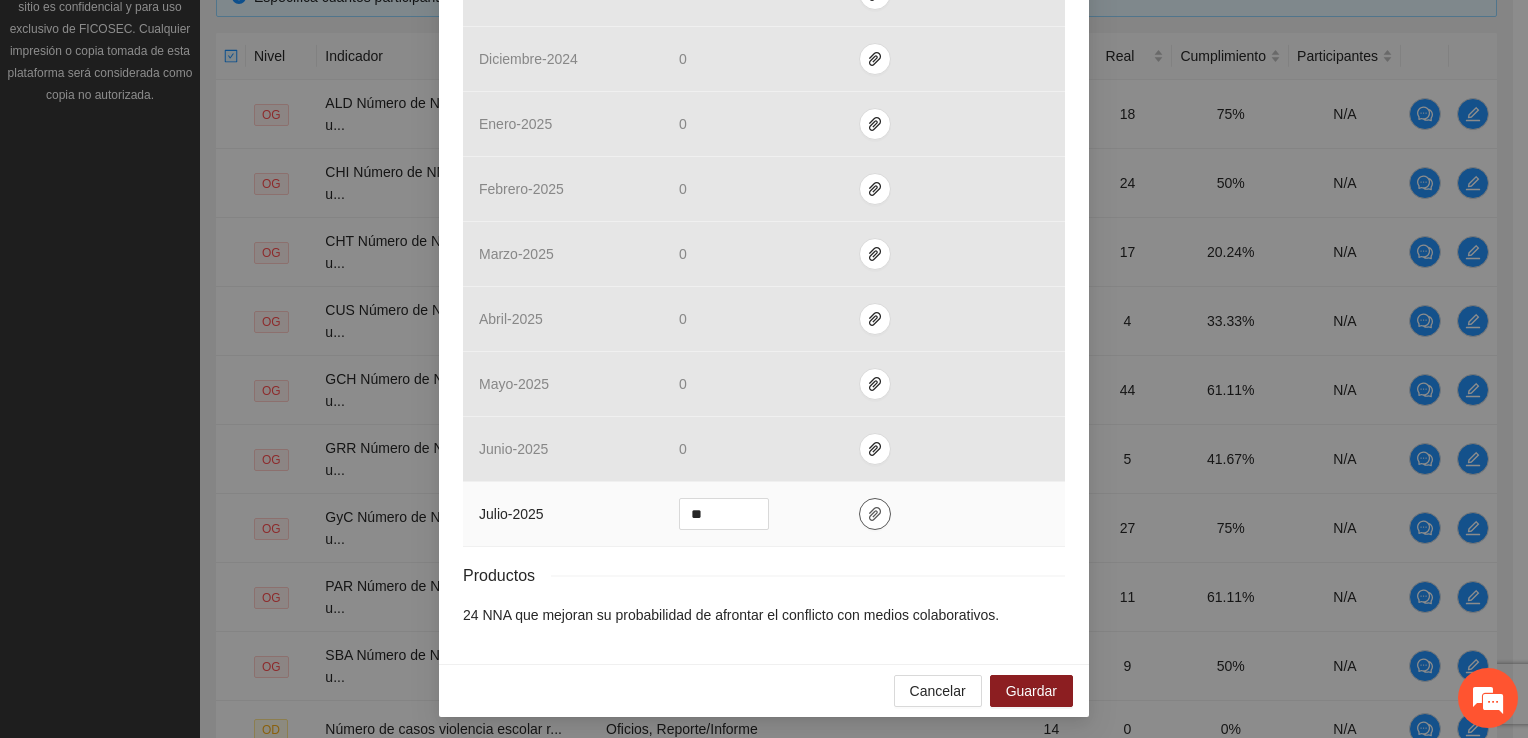 click 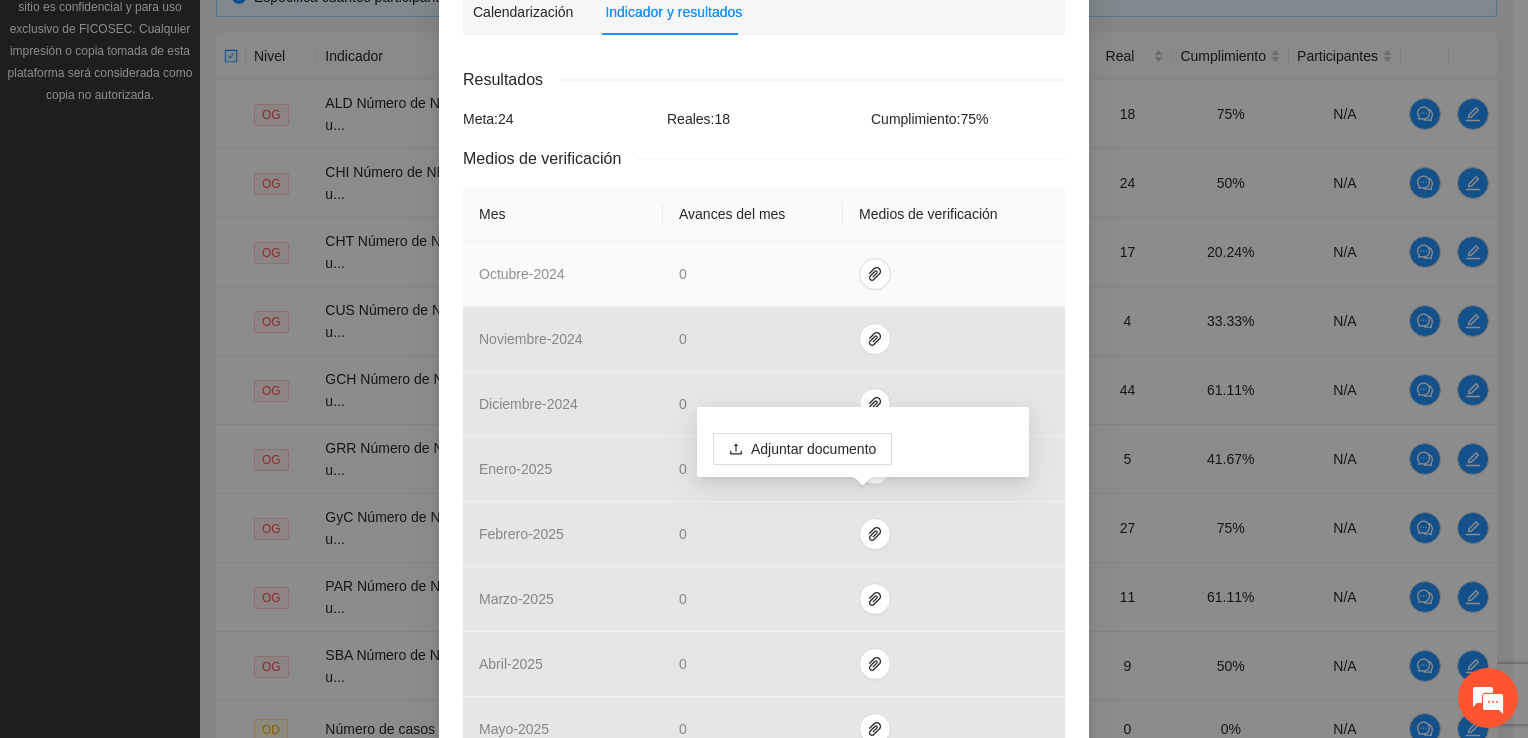 scroll, scrollTop: 49, scrollLeft: 0, axis: vertical 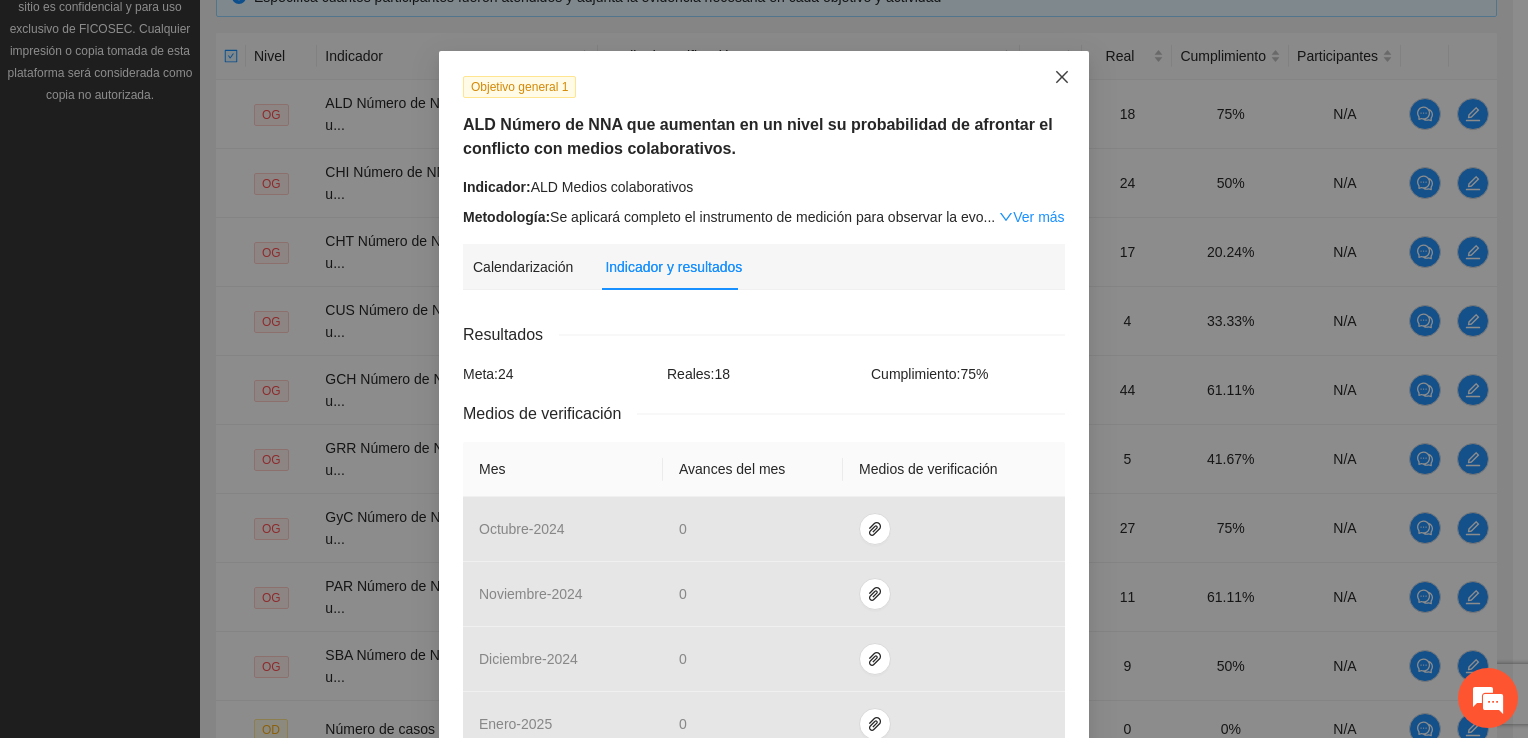 click at bounding box center (1062, 78) 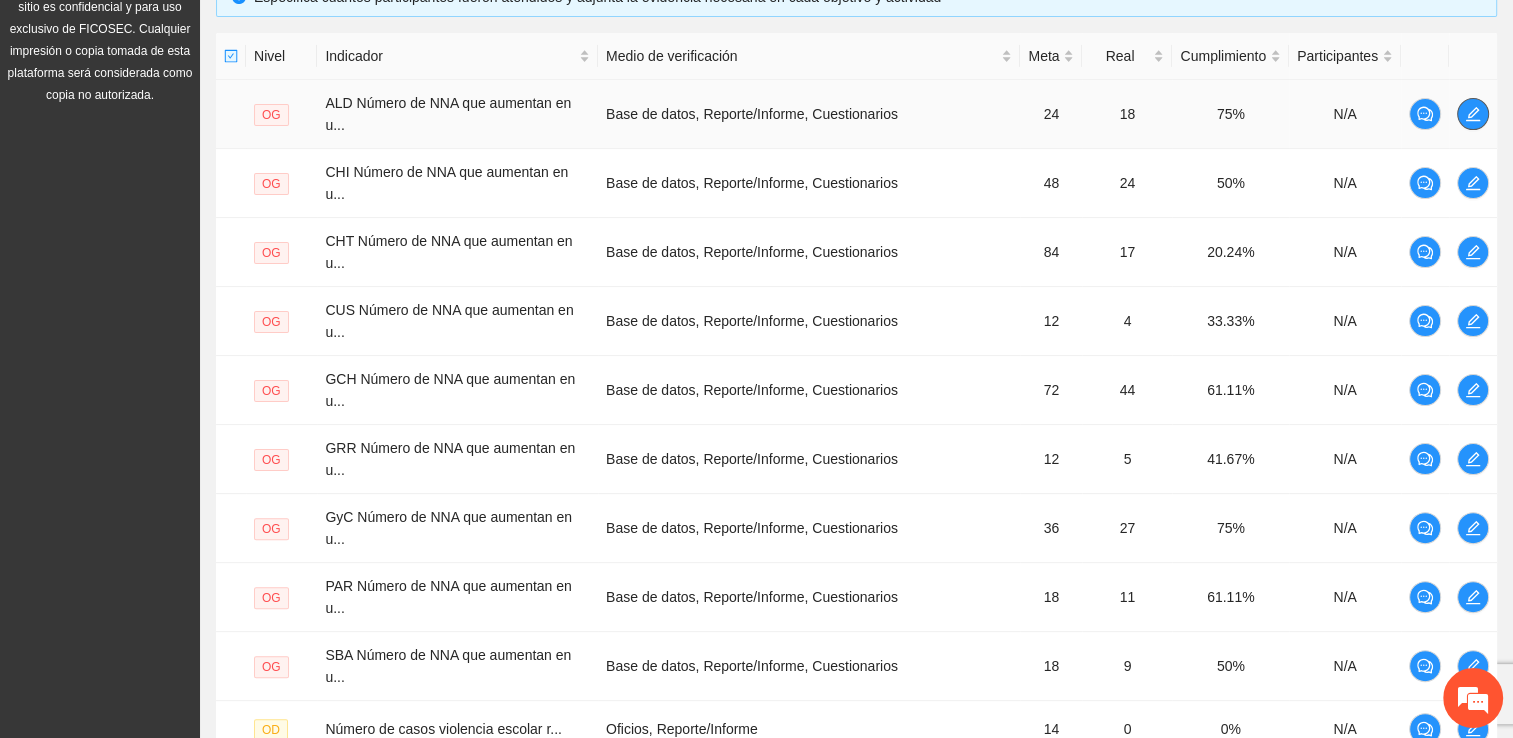 click 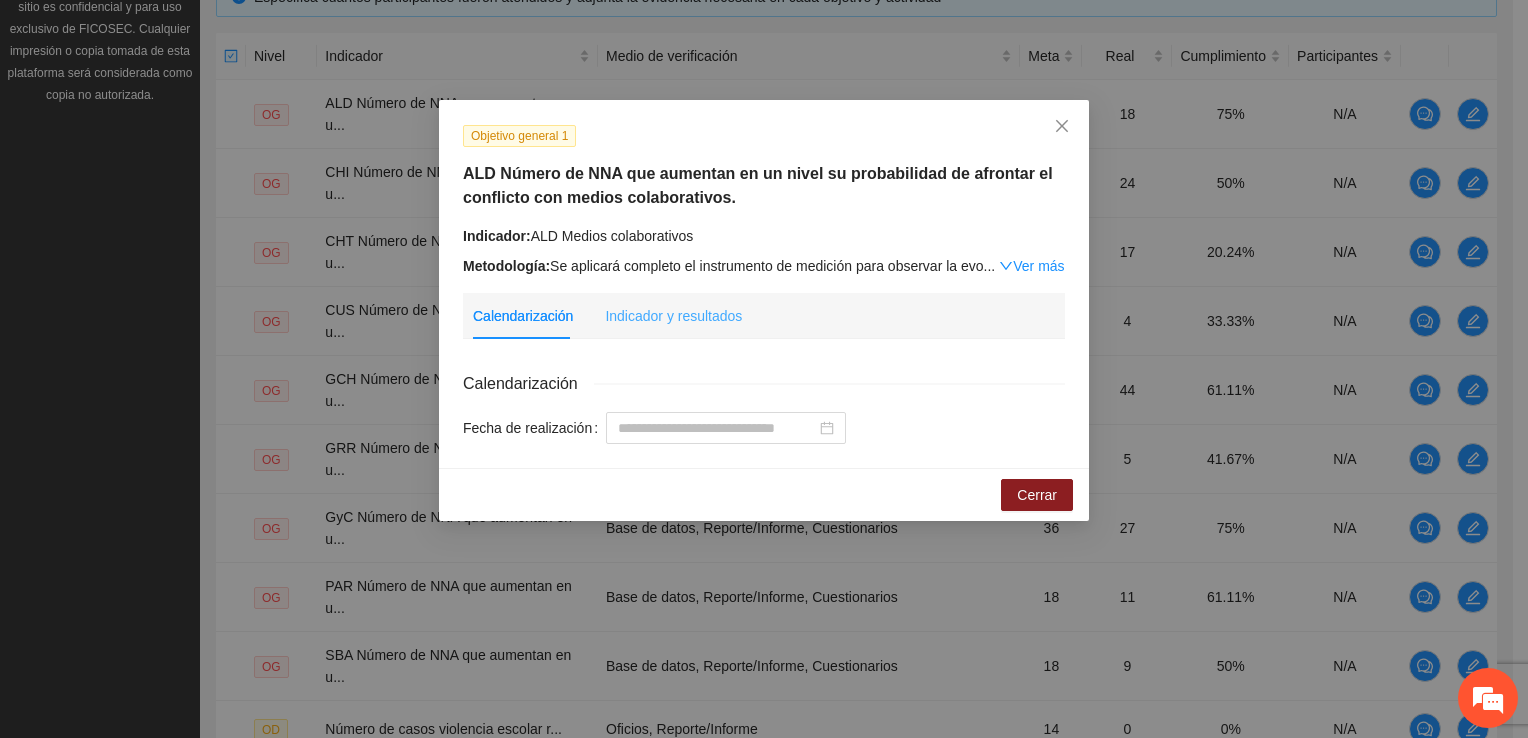 click on "Indicador y resultados" at bounding box center [673, 316] 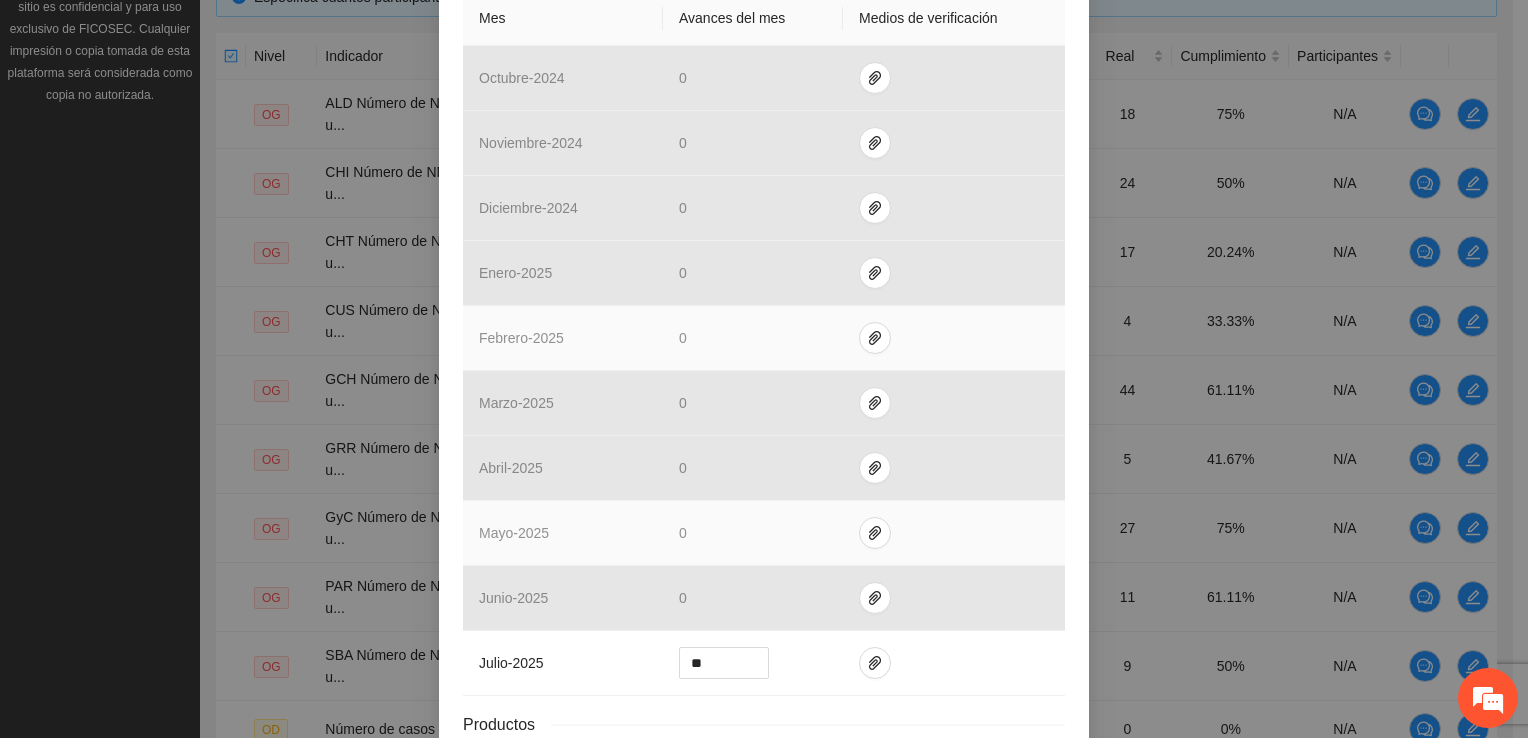 scroll, scrollTop: 649, scrollLeft: 0, axis: vertical 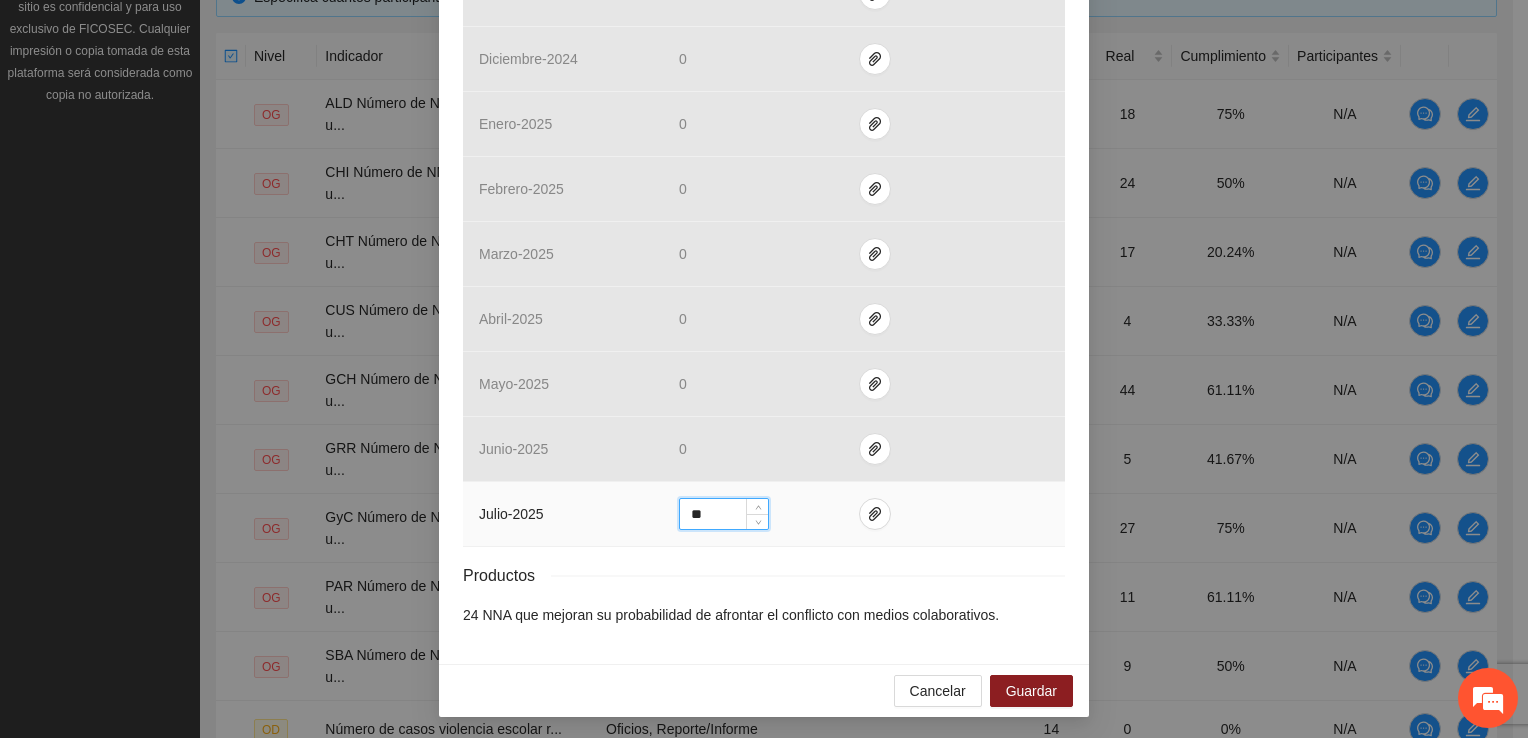 click on "**" at bounding box center (724, 514) 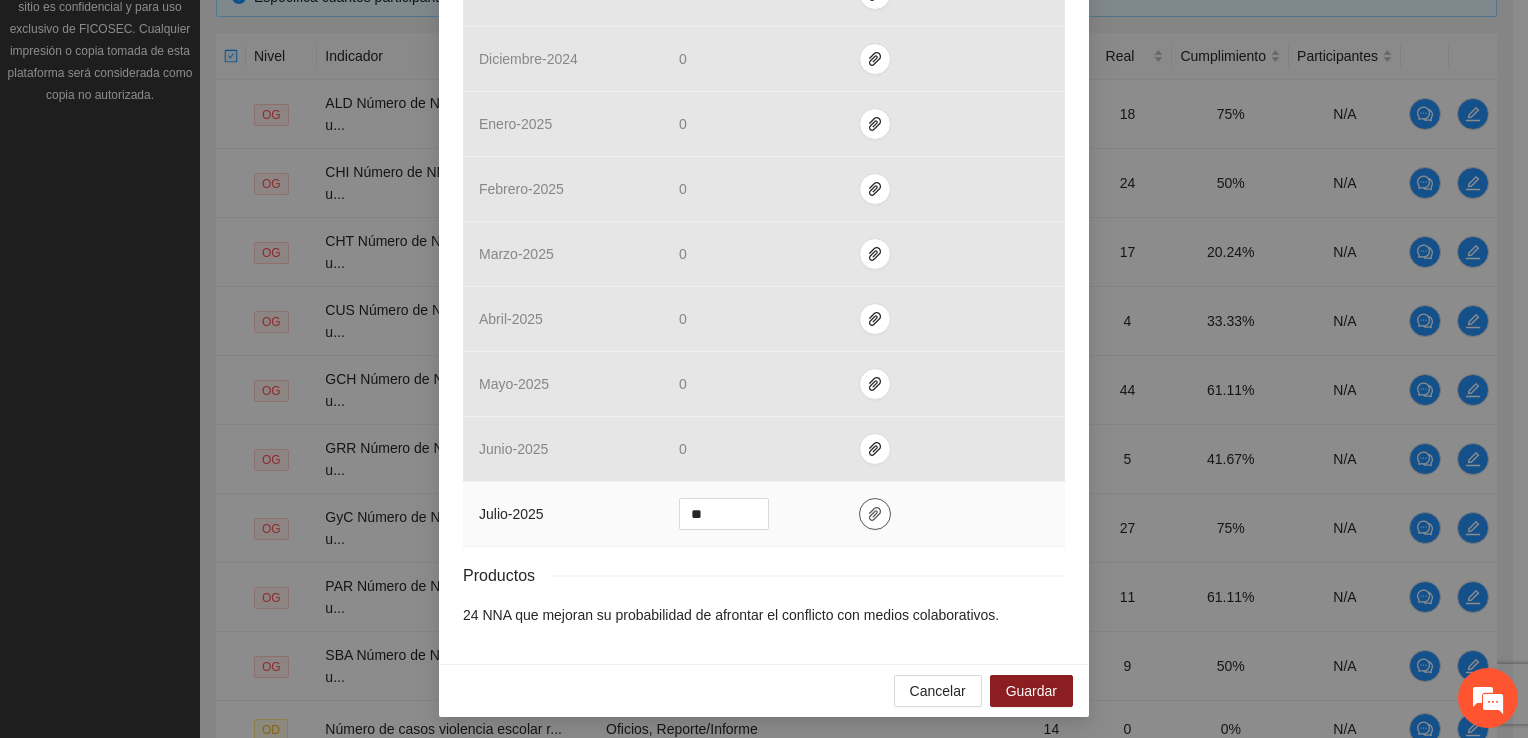 click 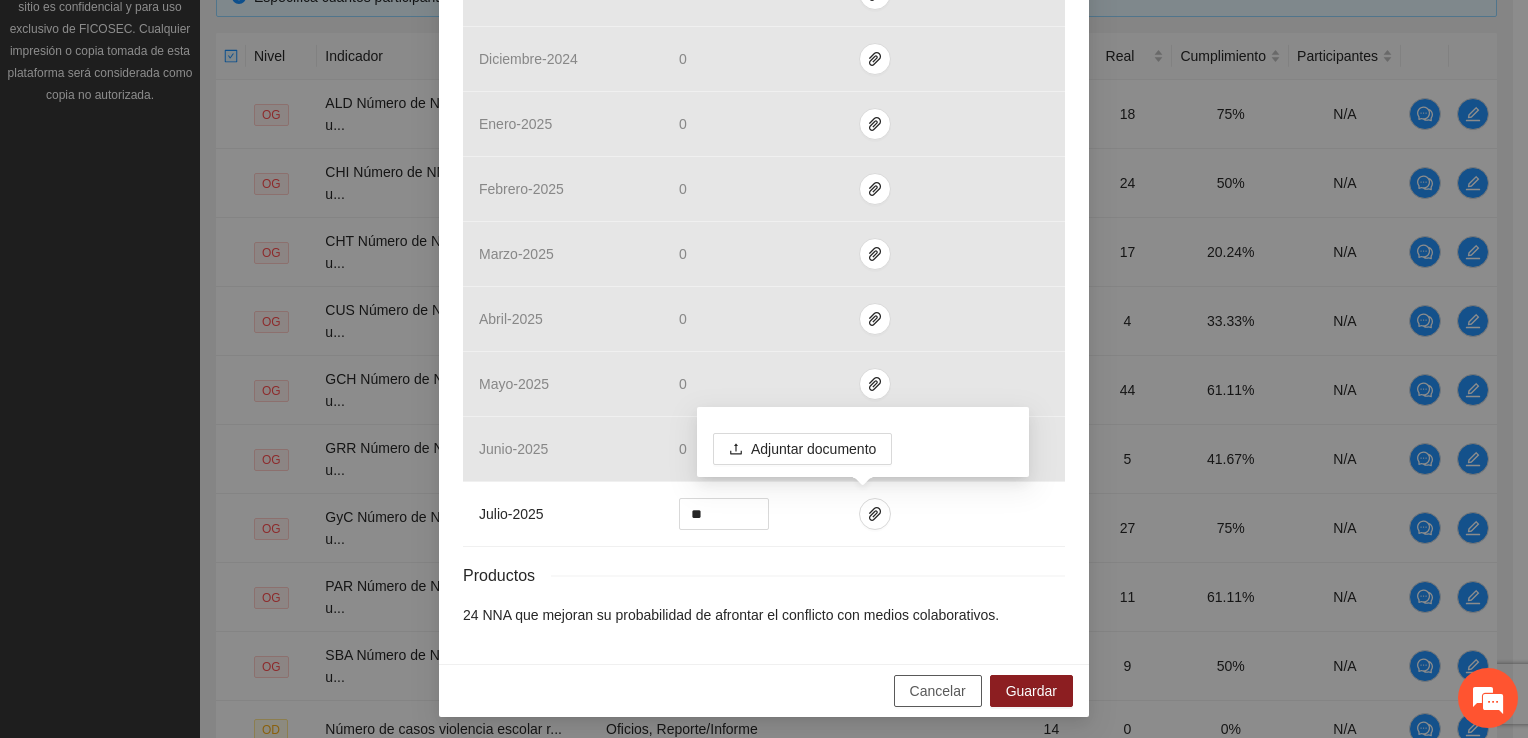 click on "Cancelar" at bounding box center [938, 691] 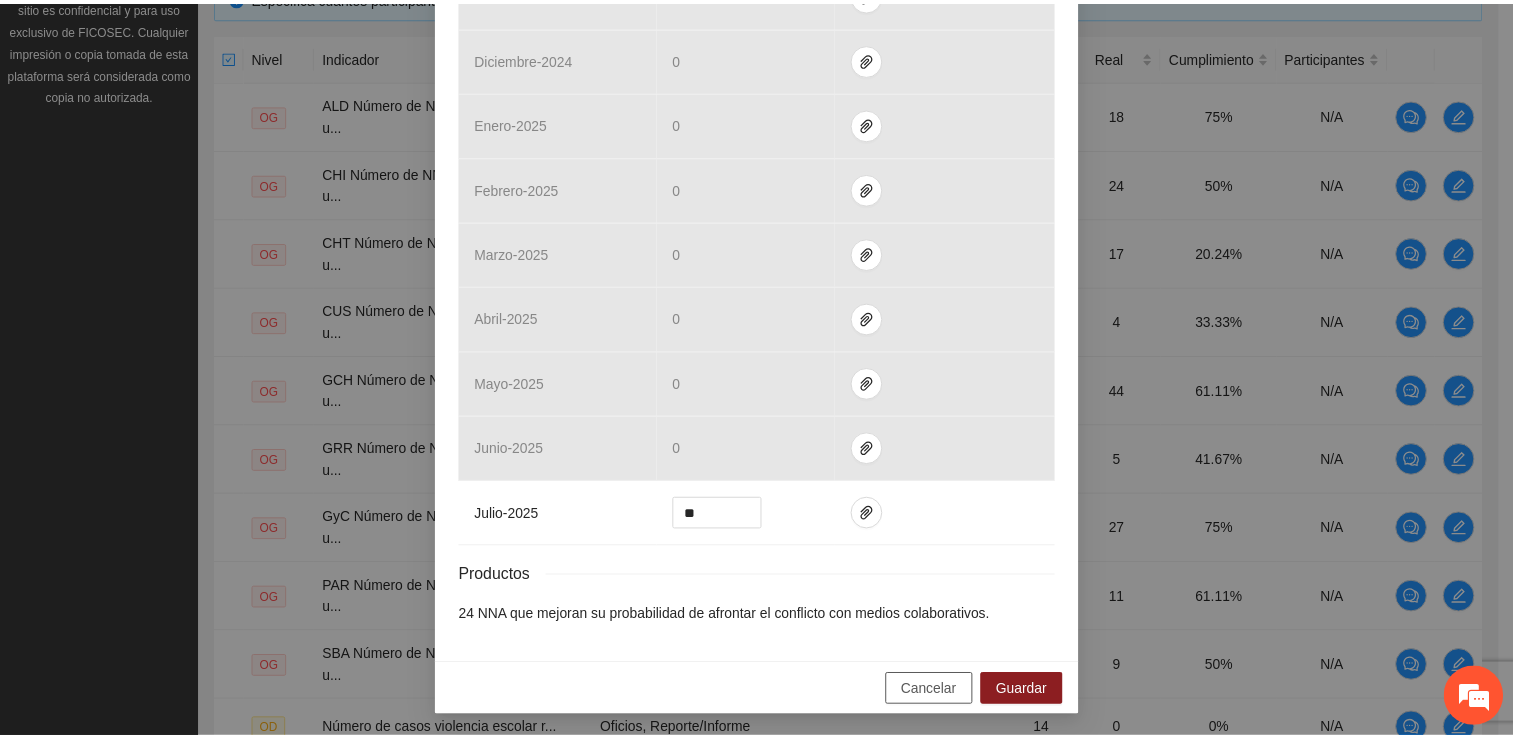 scroll, scrollTop: 549, scrollLeft: 0, axis: vertical 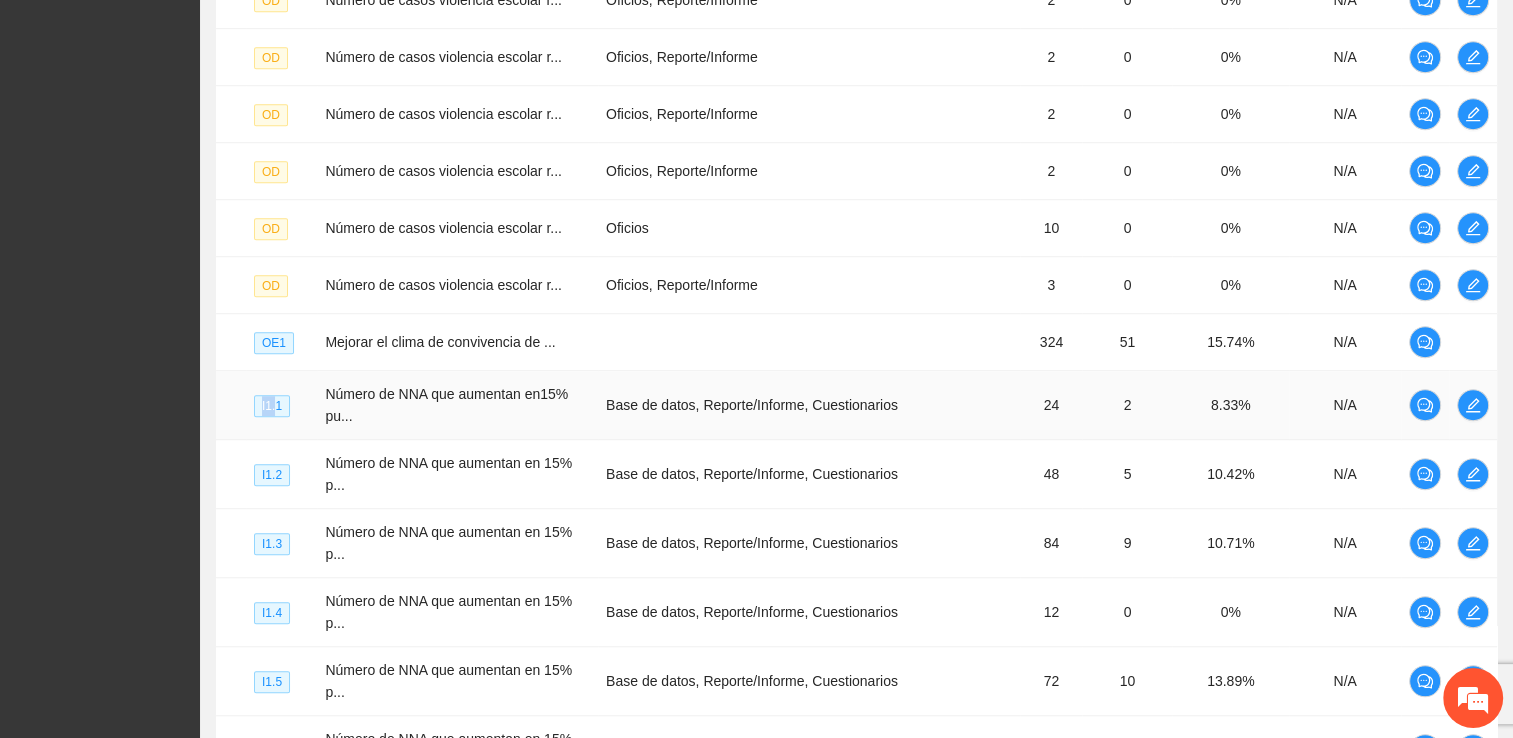 drag, startPoint x: 276, startPoint y: 351, endPoint x: 259, endPoint y: 354, distance: 17.262676 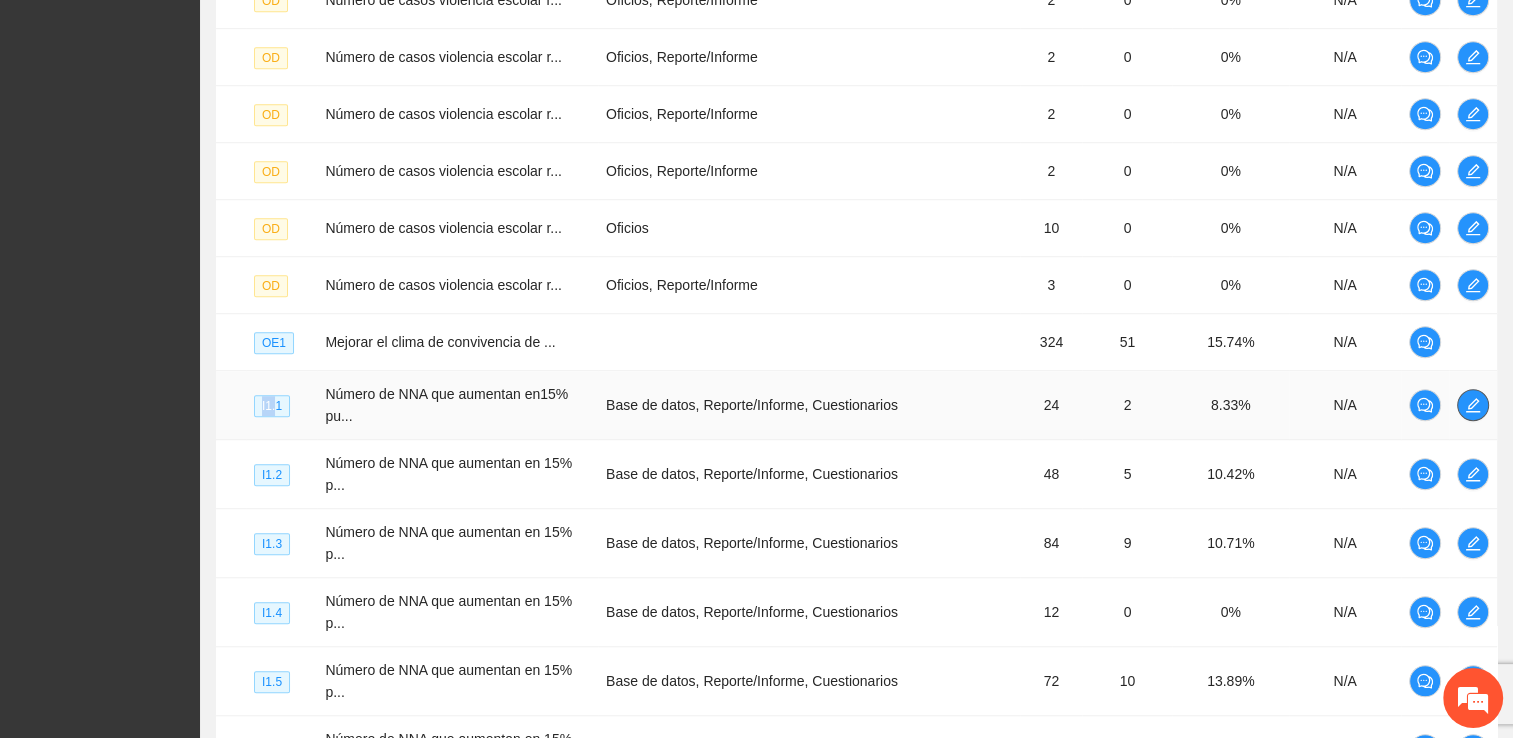 click 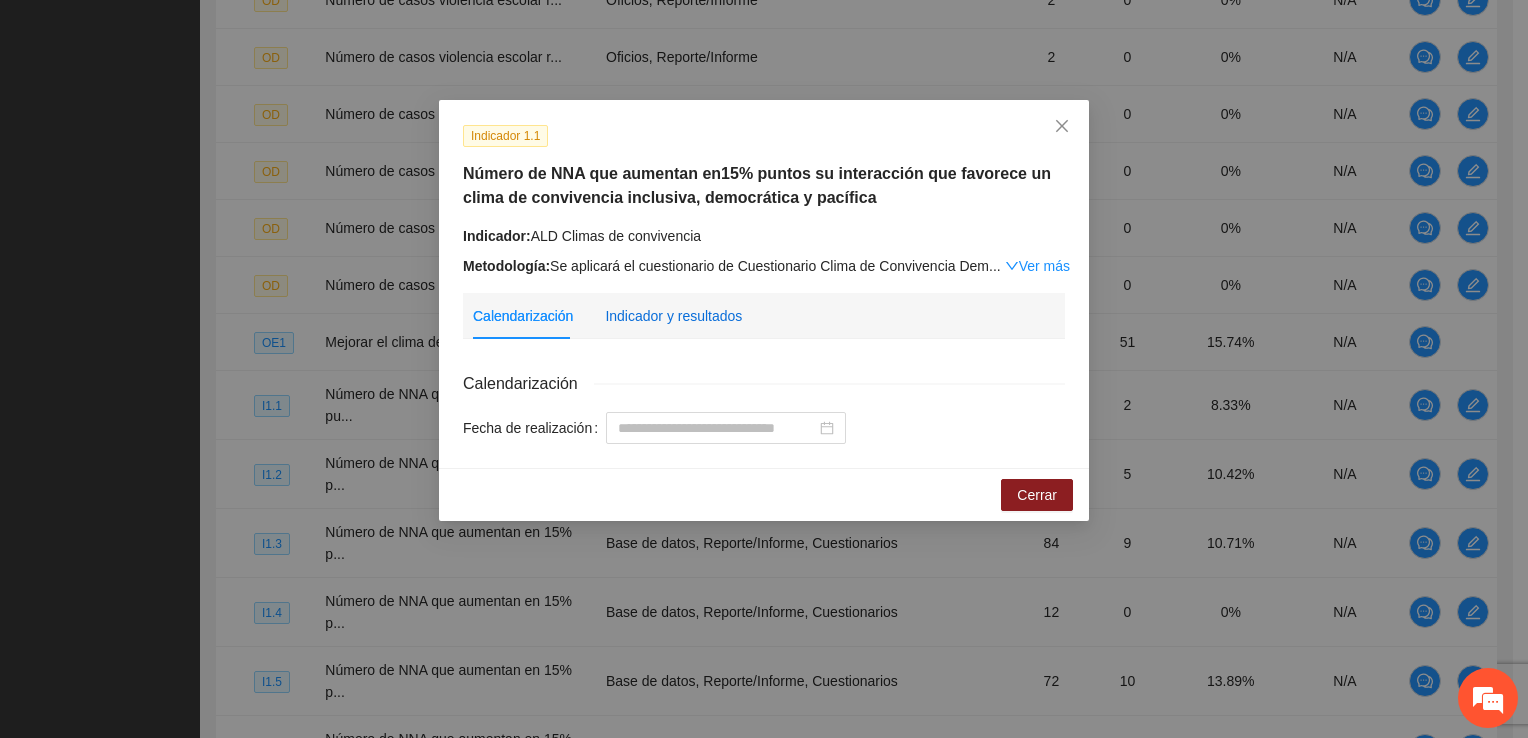 click on "Indicador y resultados" at bounding box center (673, 316) 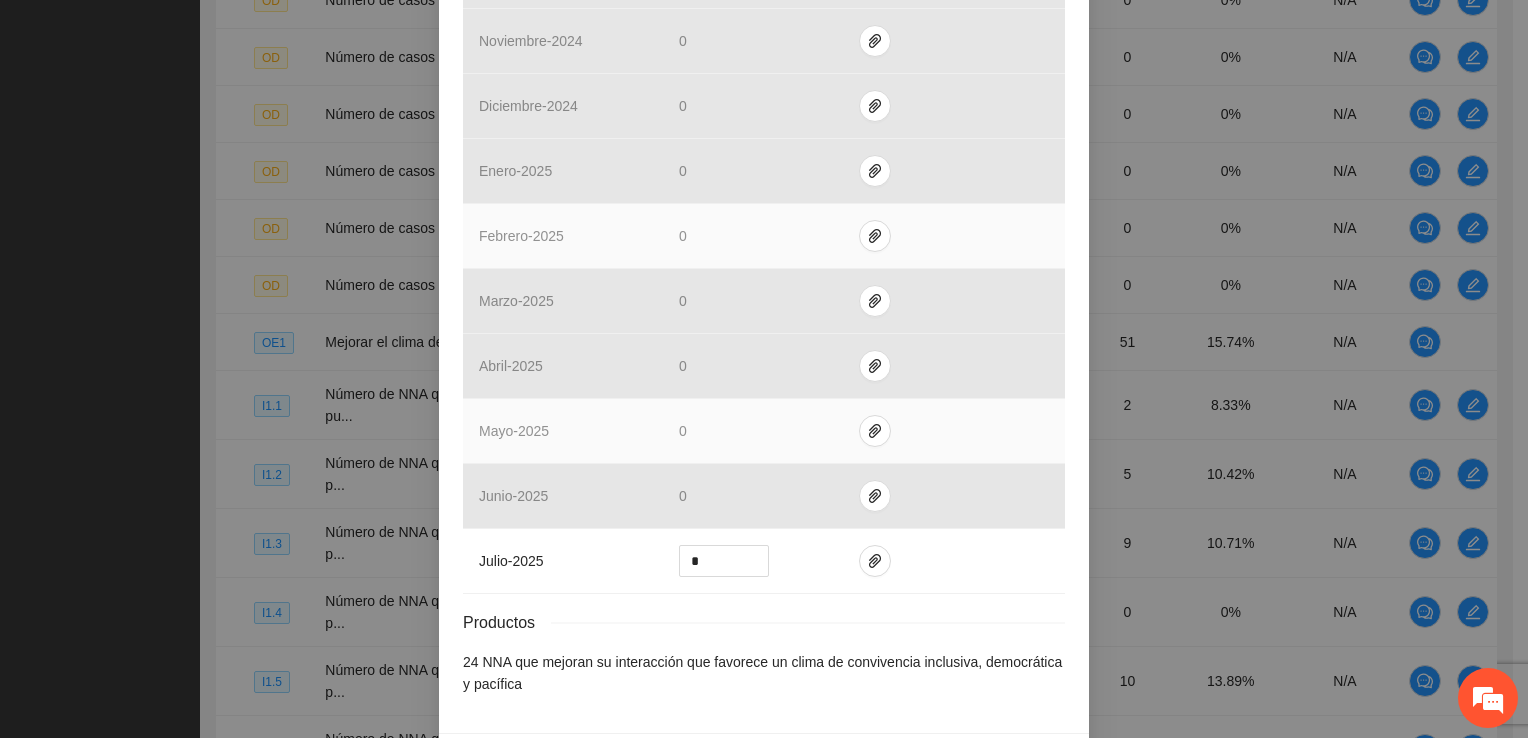 scroll, scrollTop: 672, scrollLeft: 0, axis: vertical 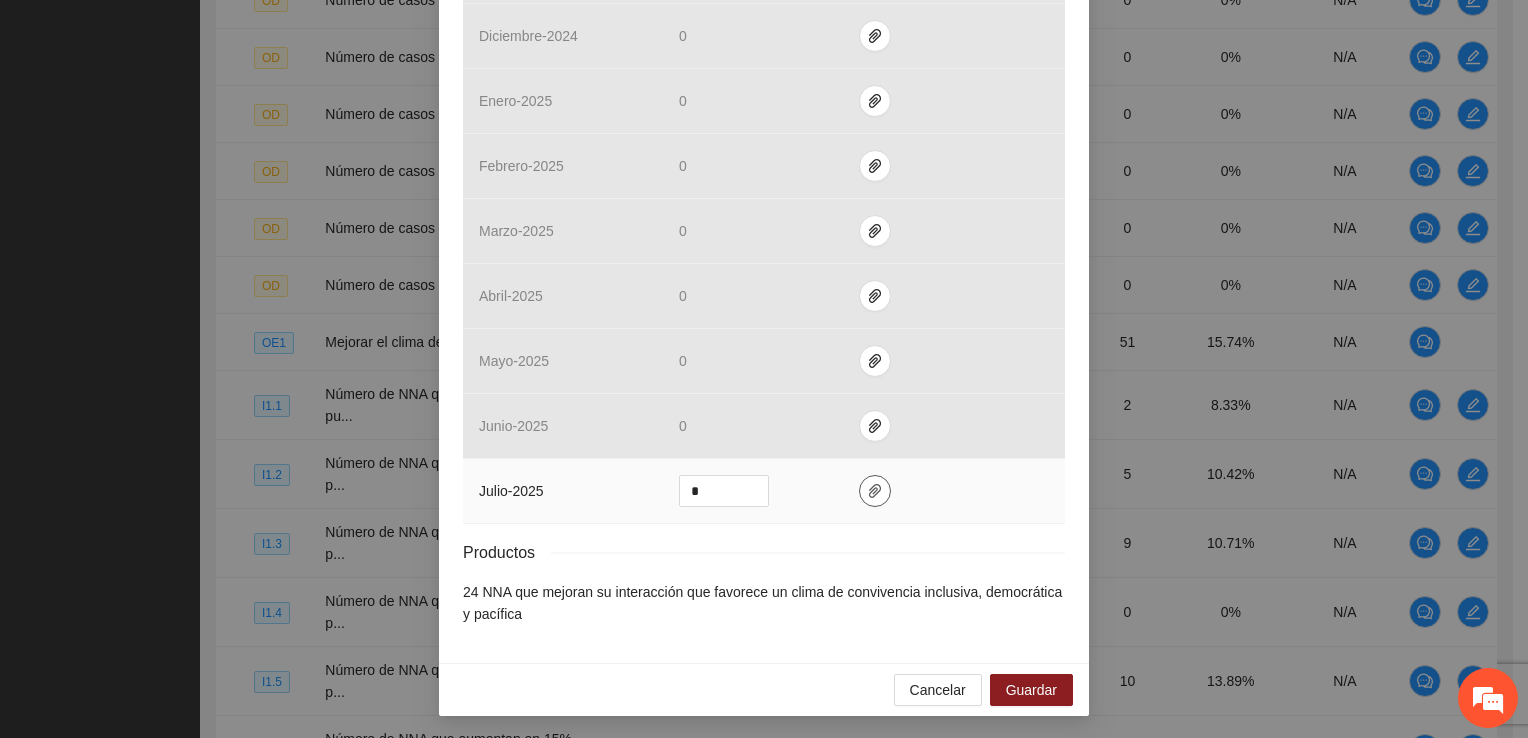 click 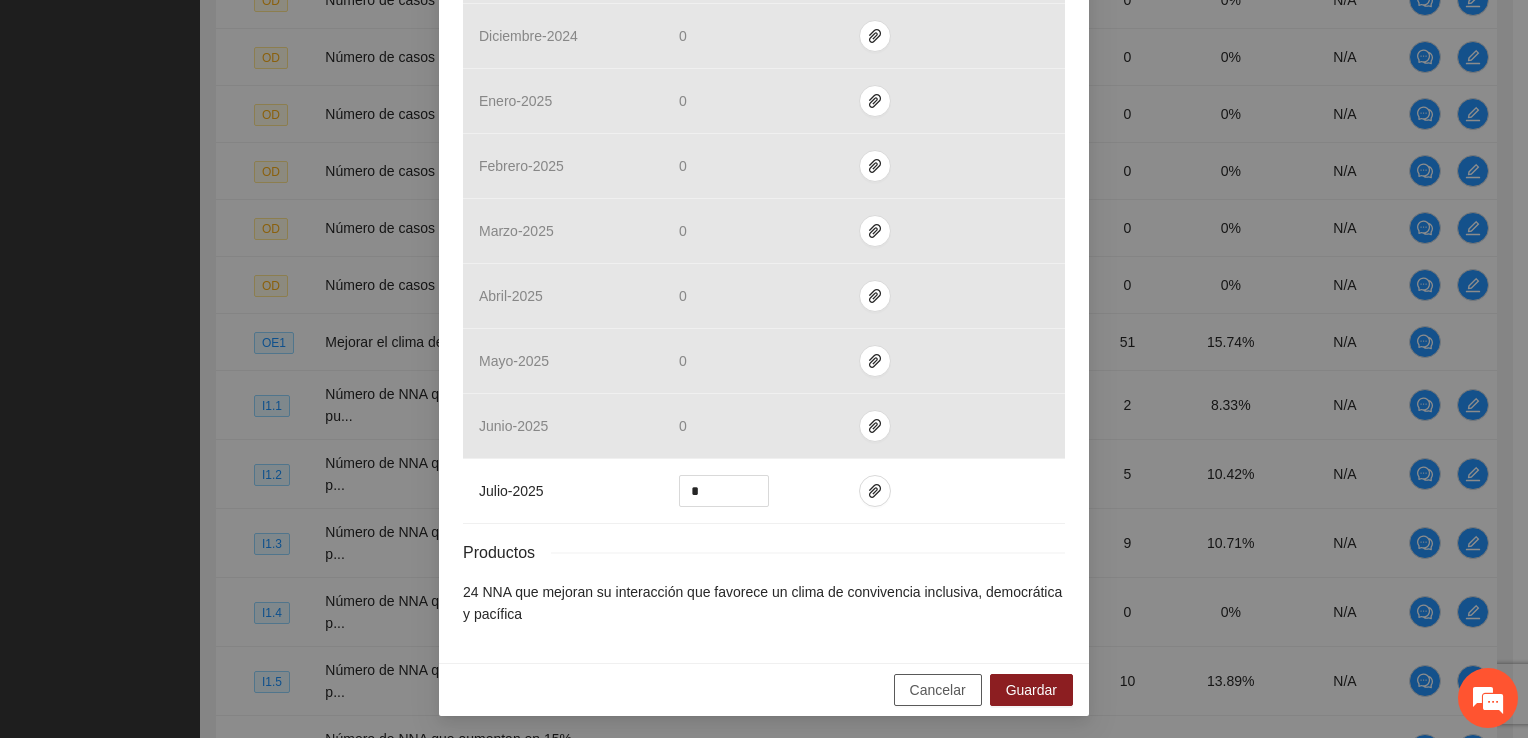 click on "Cancelar" at bounding box center [938, 690] 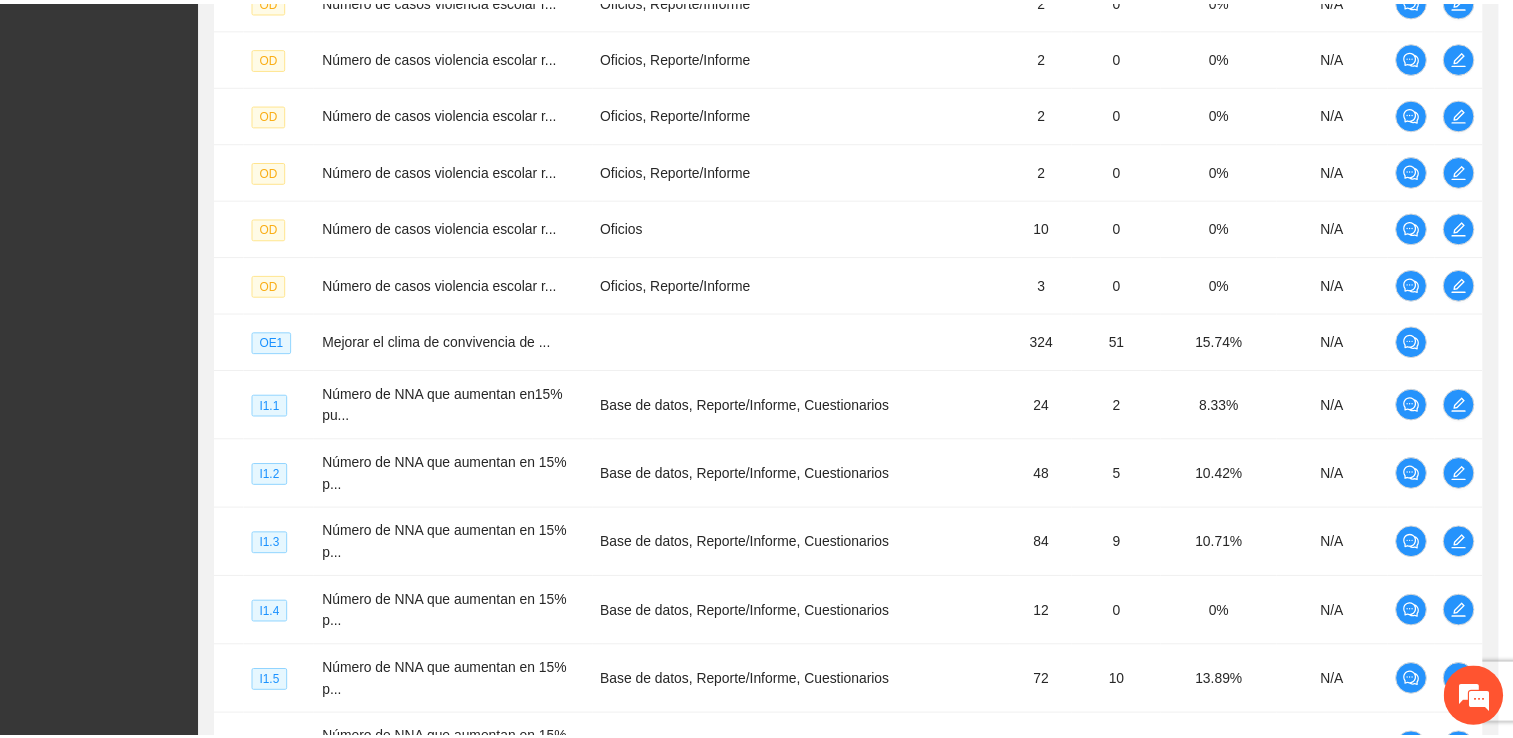 scroll, scrollTop: 572, scrollLeft: 0, axis: vertical 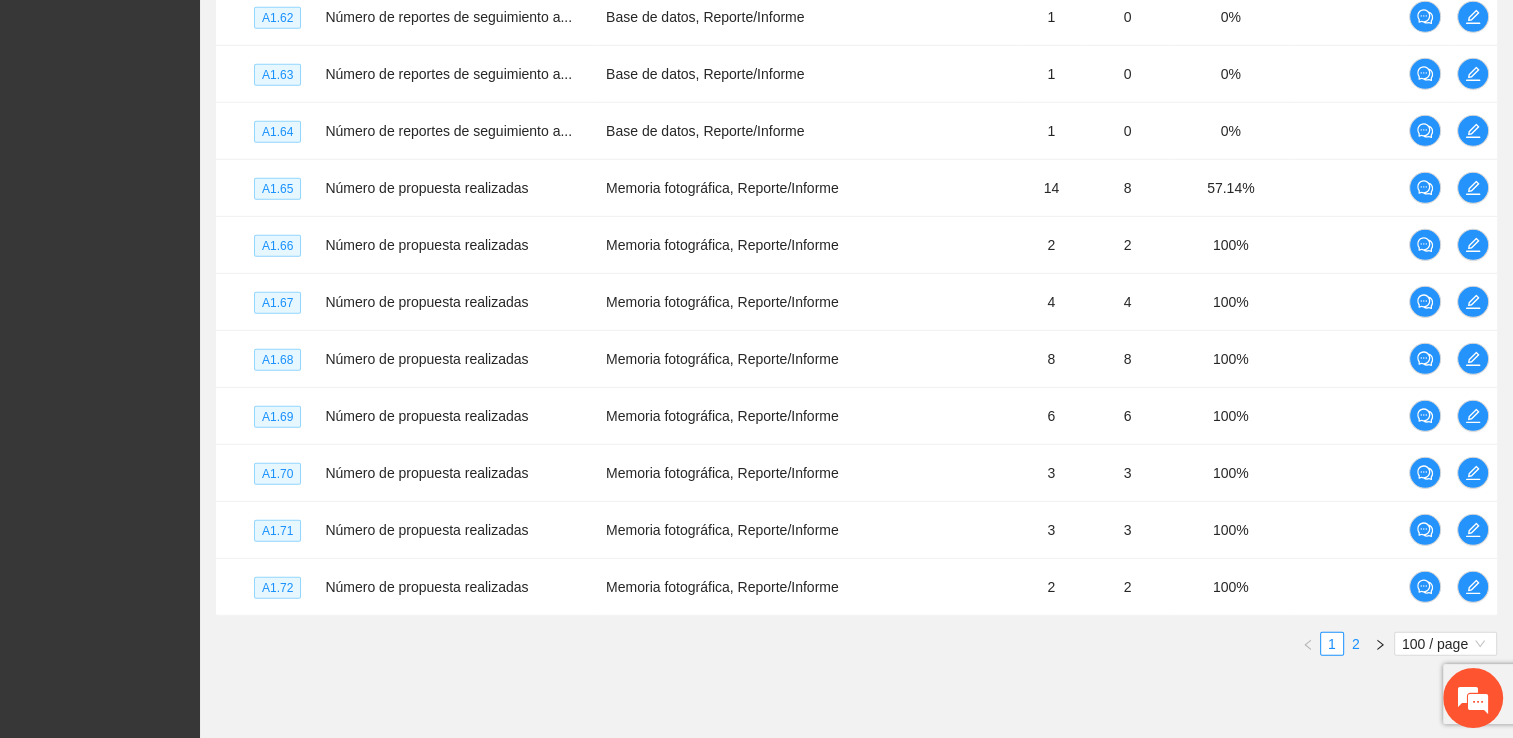 click on "2" at bounding box center [1356, 644] 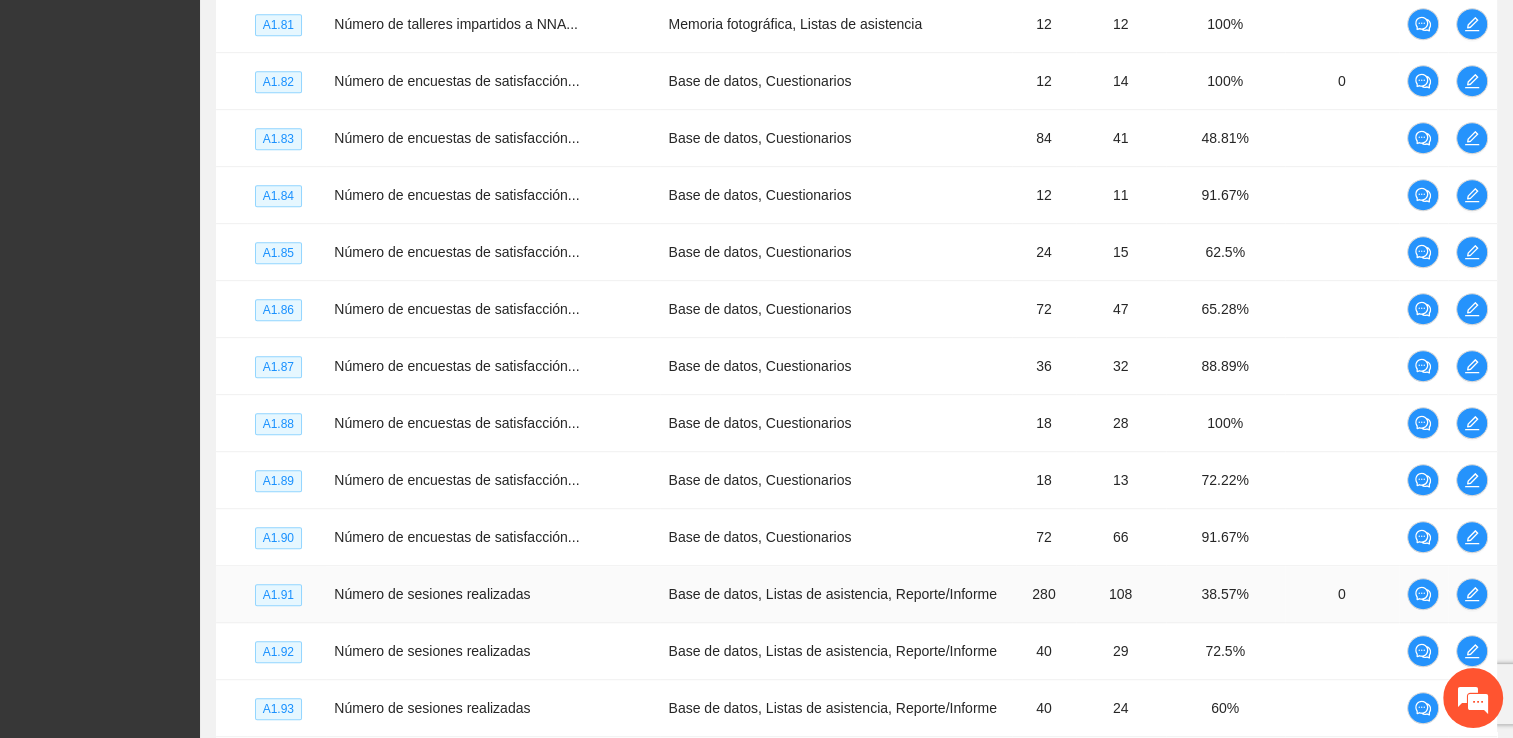 scroll, scrollTop: 889, scrollLeft: 0, axis: vertical 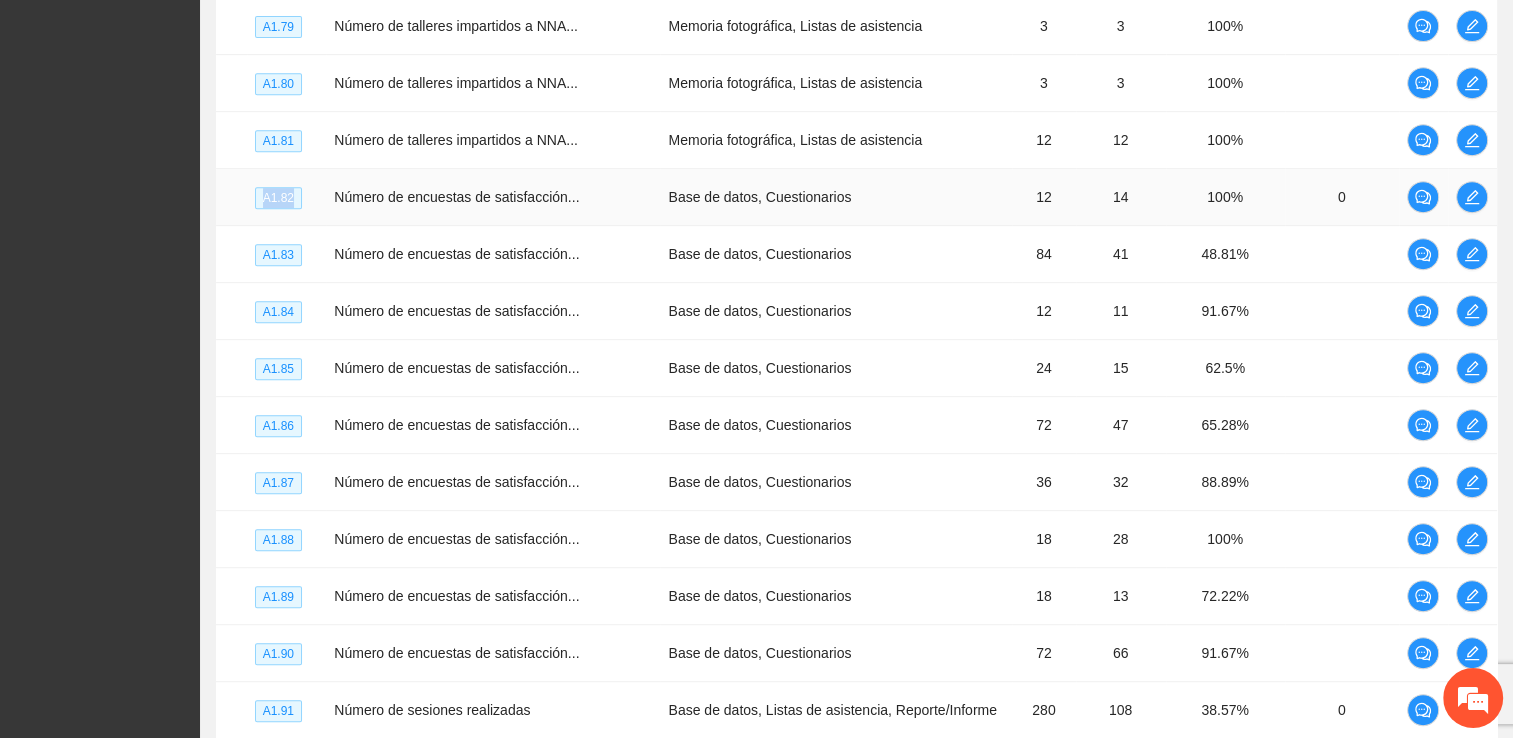 drag, startPoint x: 260, startPoint y: 194, endPoint x: 296, endPoint y: 194, distance: 36 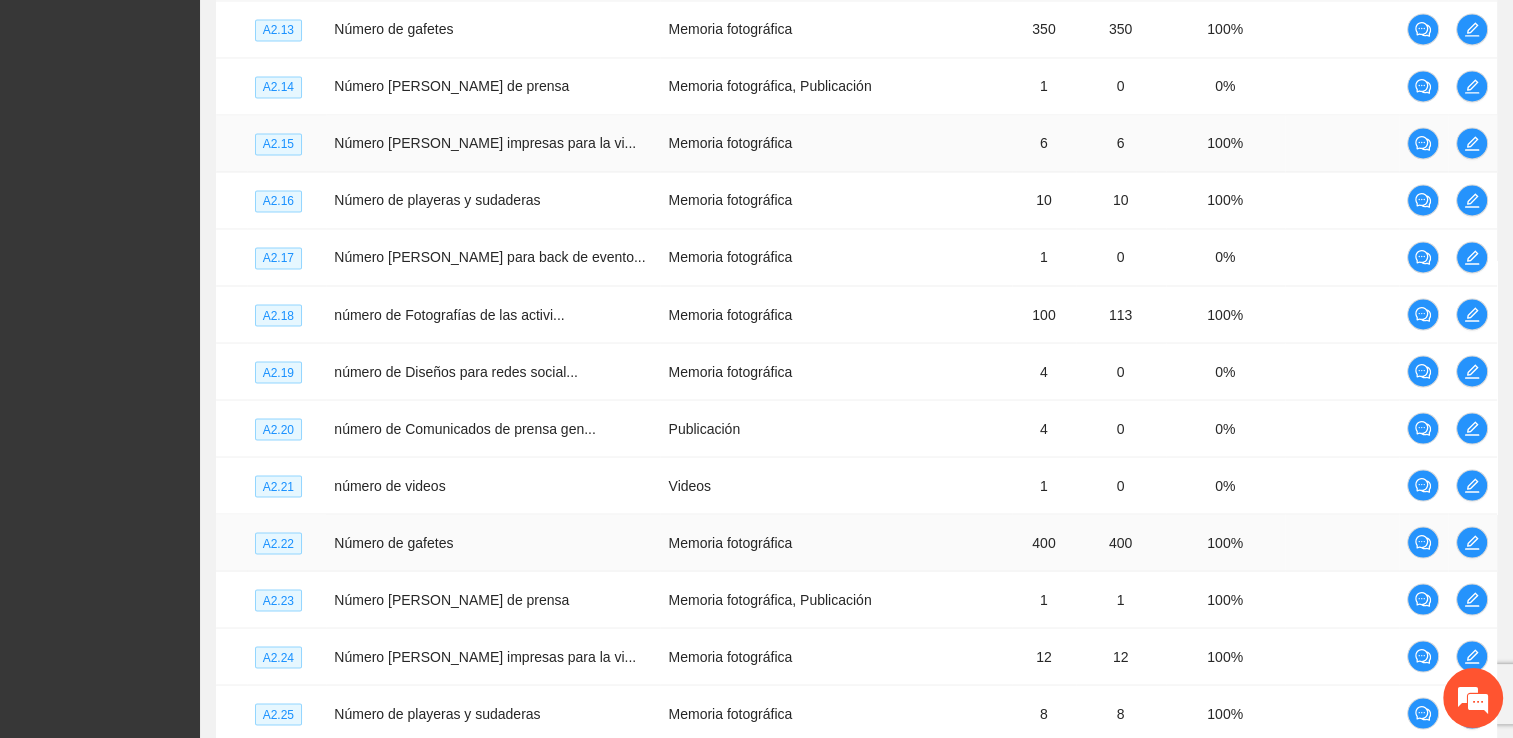 scroll, scrollTop: 3689, scrollLeft: 0, axis: vertical 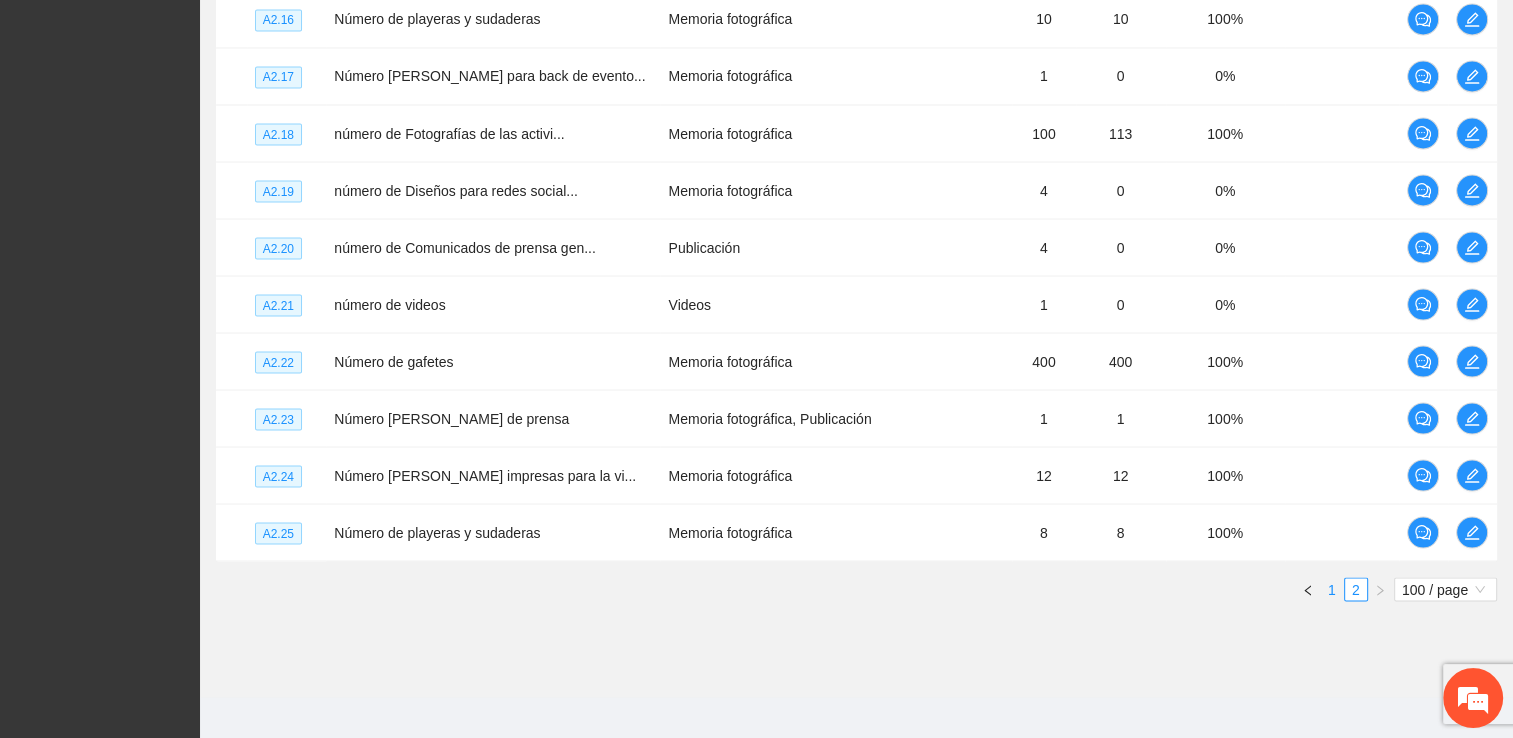 click on "1" at bounding box center [1332, 589] 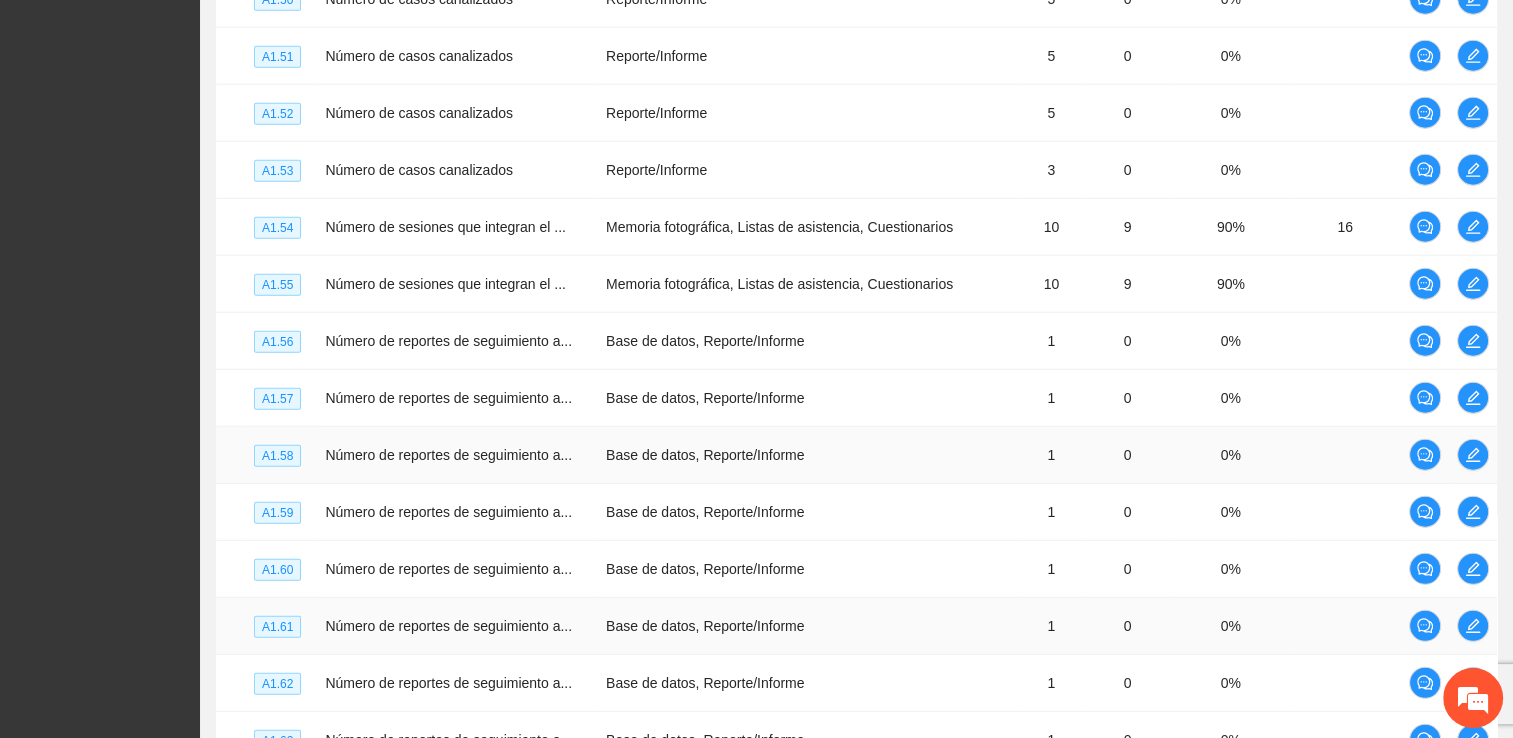 scroll, scrollTop: 5289, scrollLeft: 0, axis: vertical 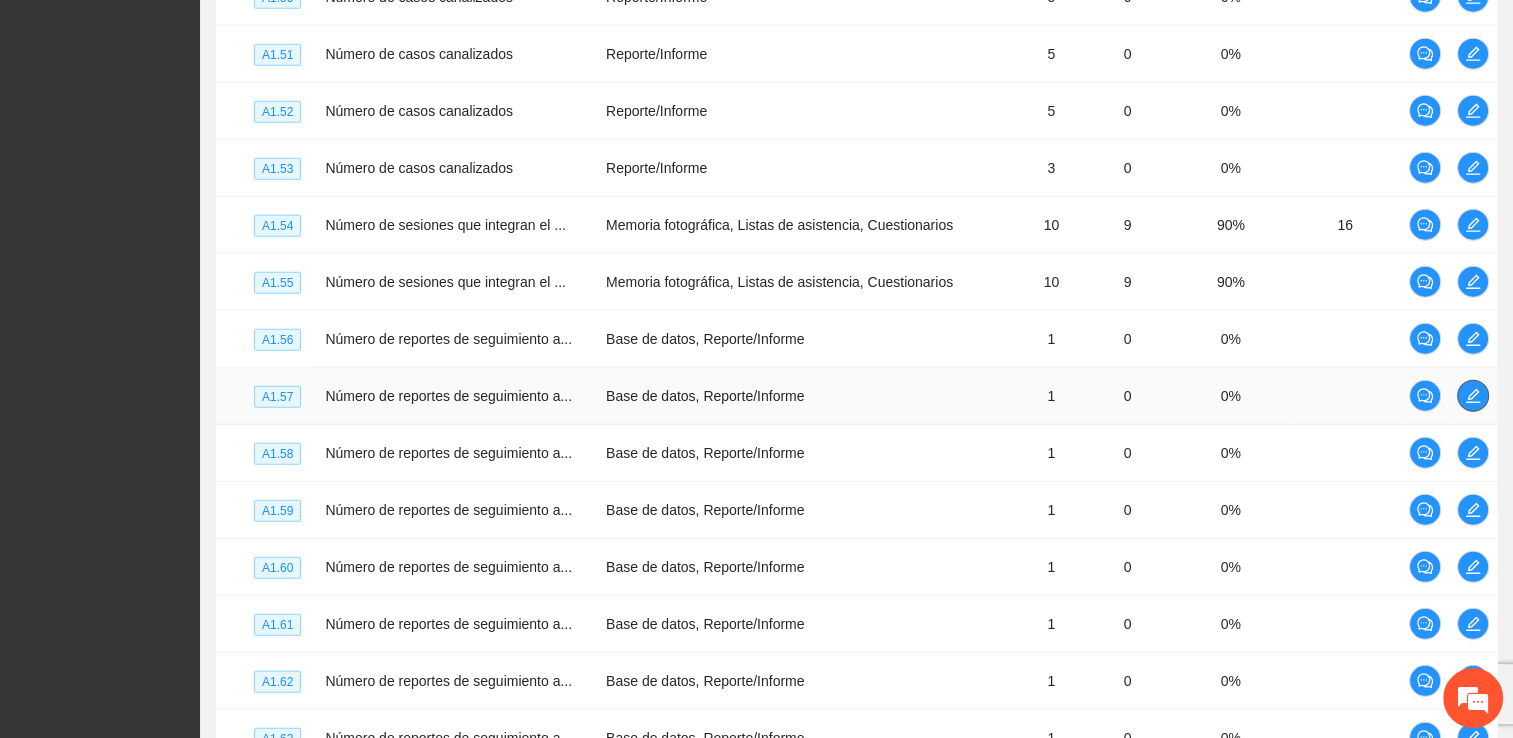click 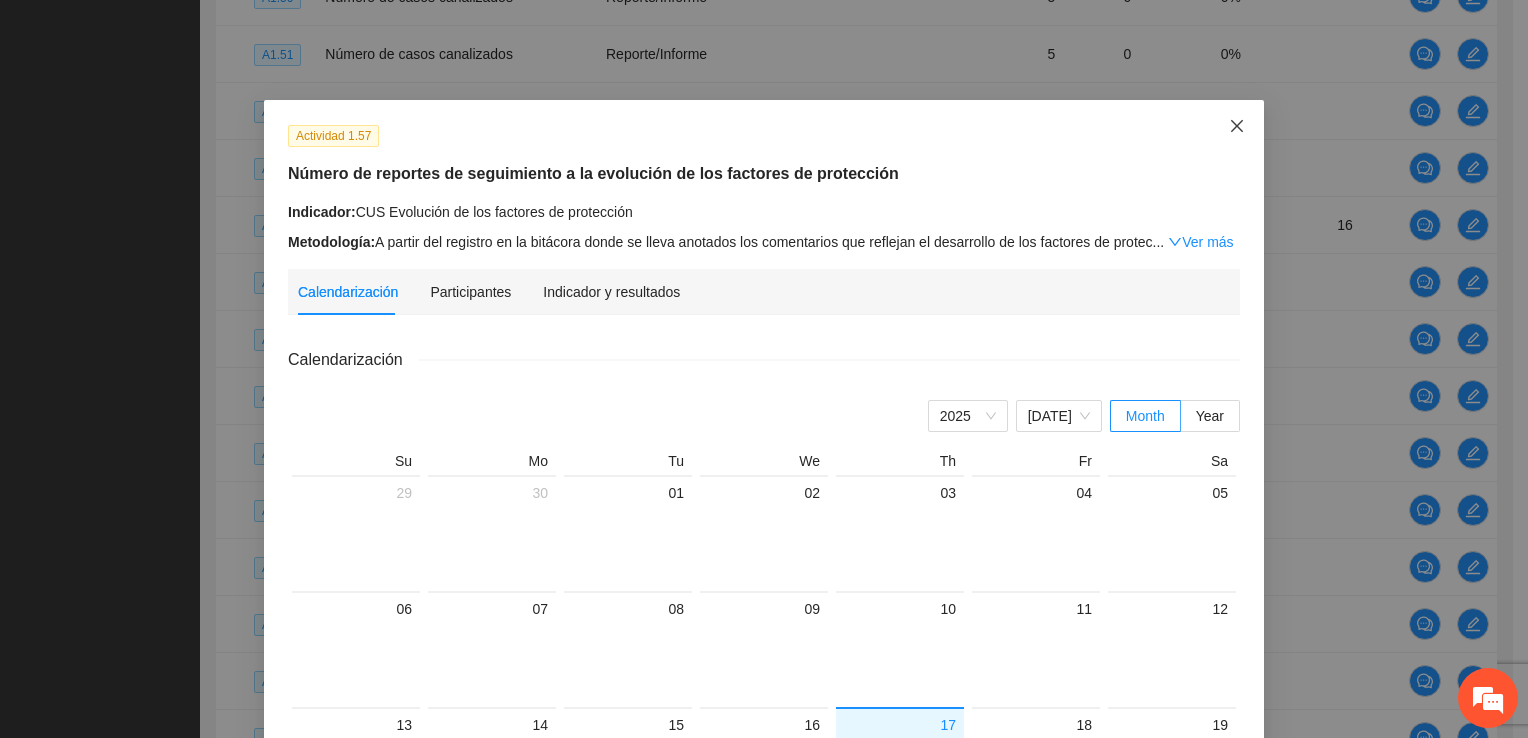 click 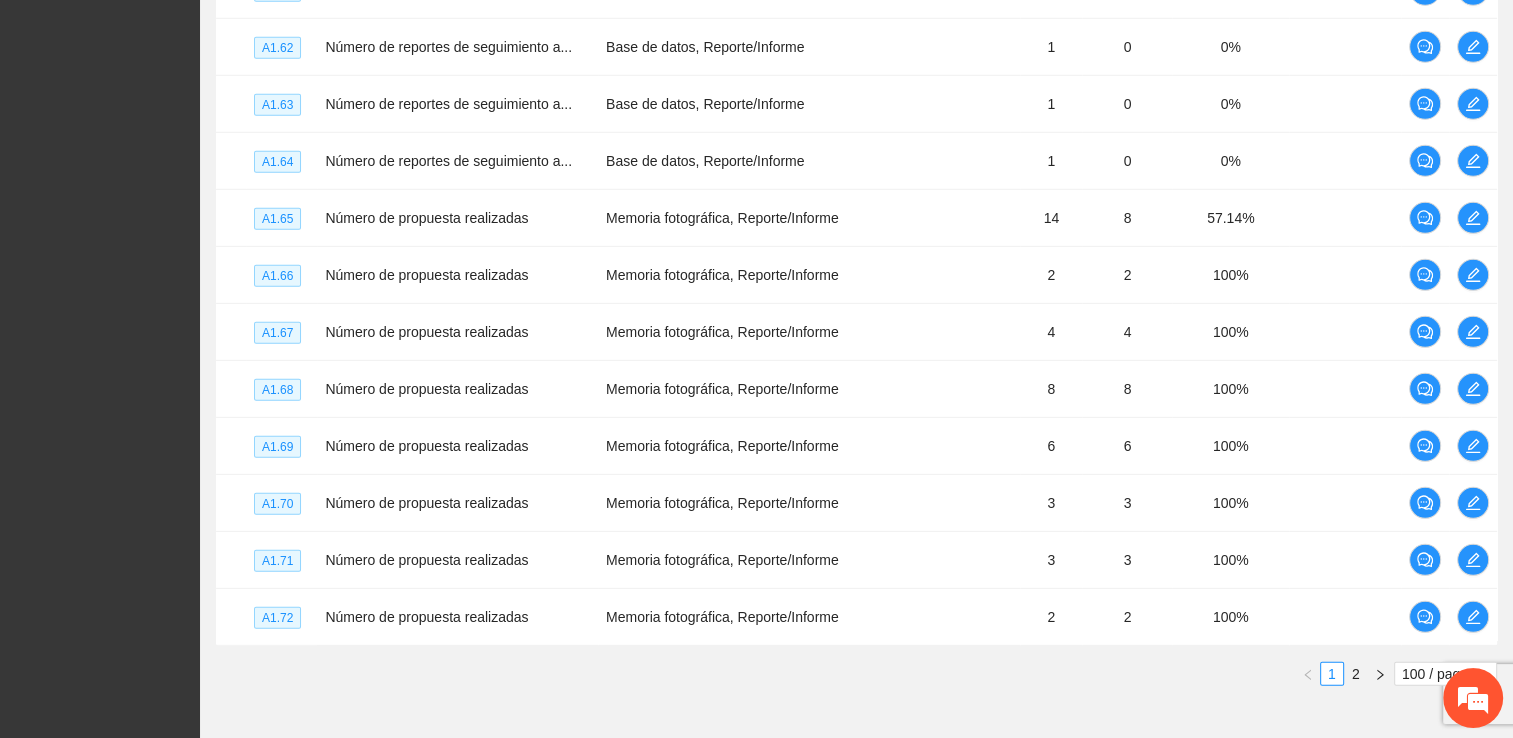 scroll, scrollTop: 5953, scrollLeft: 0, axis: vertical 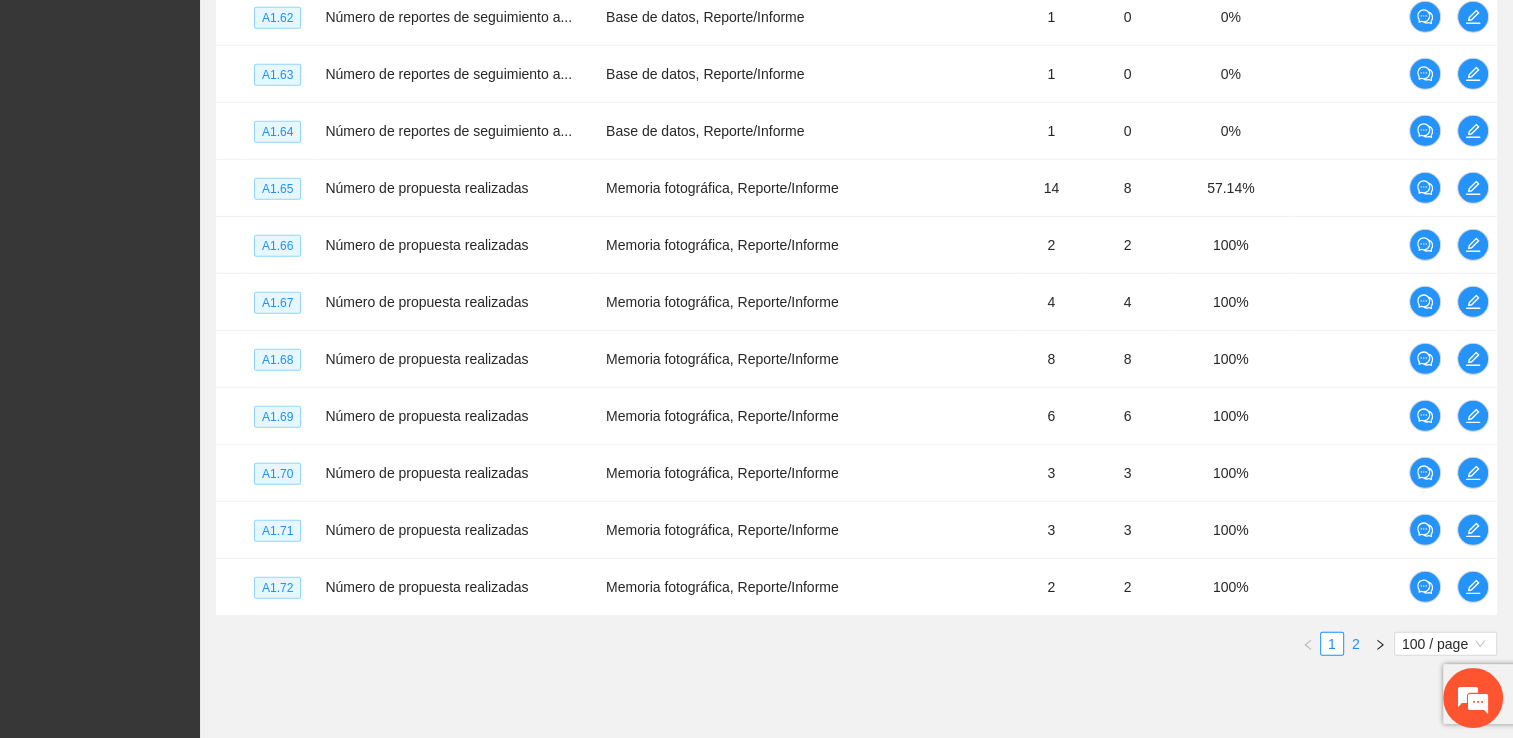 click on "2" at bounding box center [1356, 644] 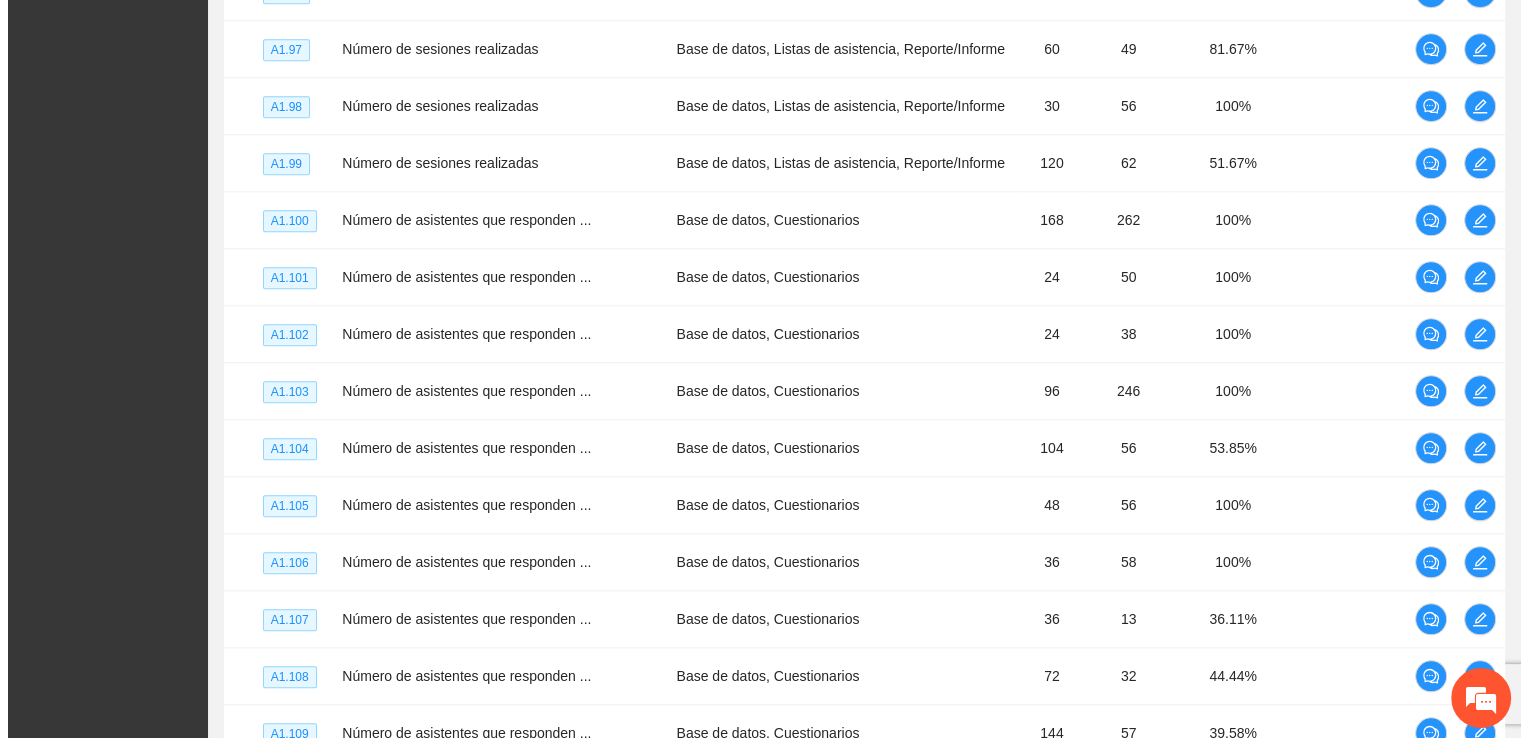 scroll, scrollTop: 1689, scrollLeft: 0, axis: vertical 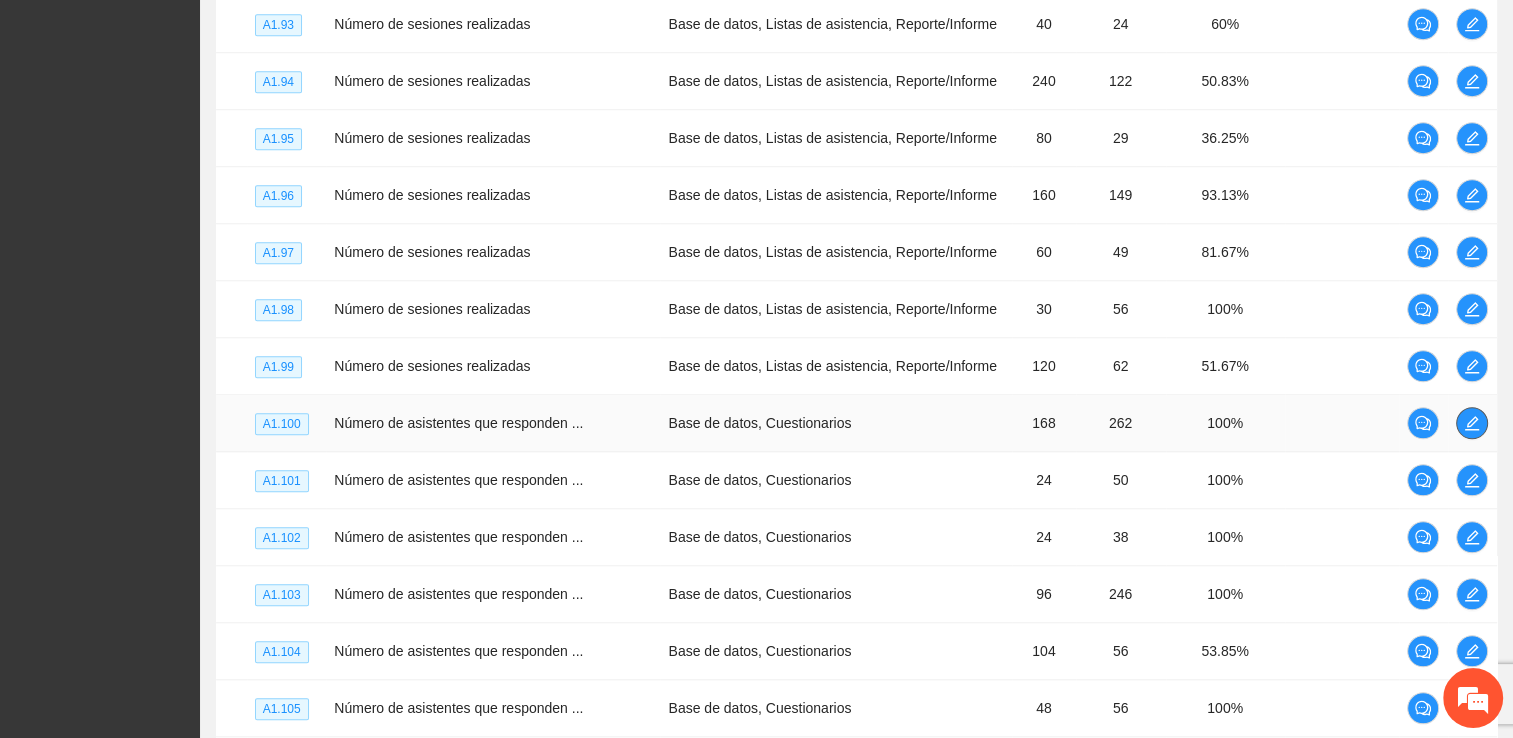 click 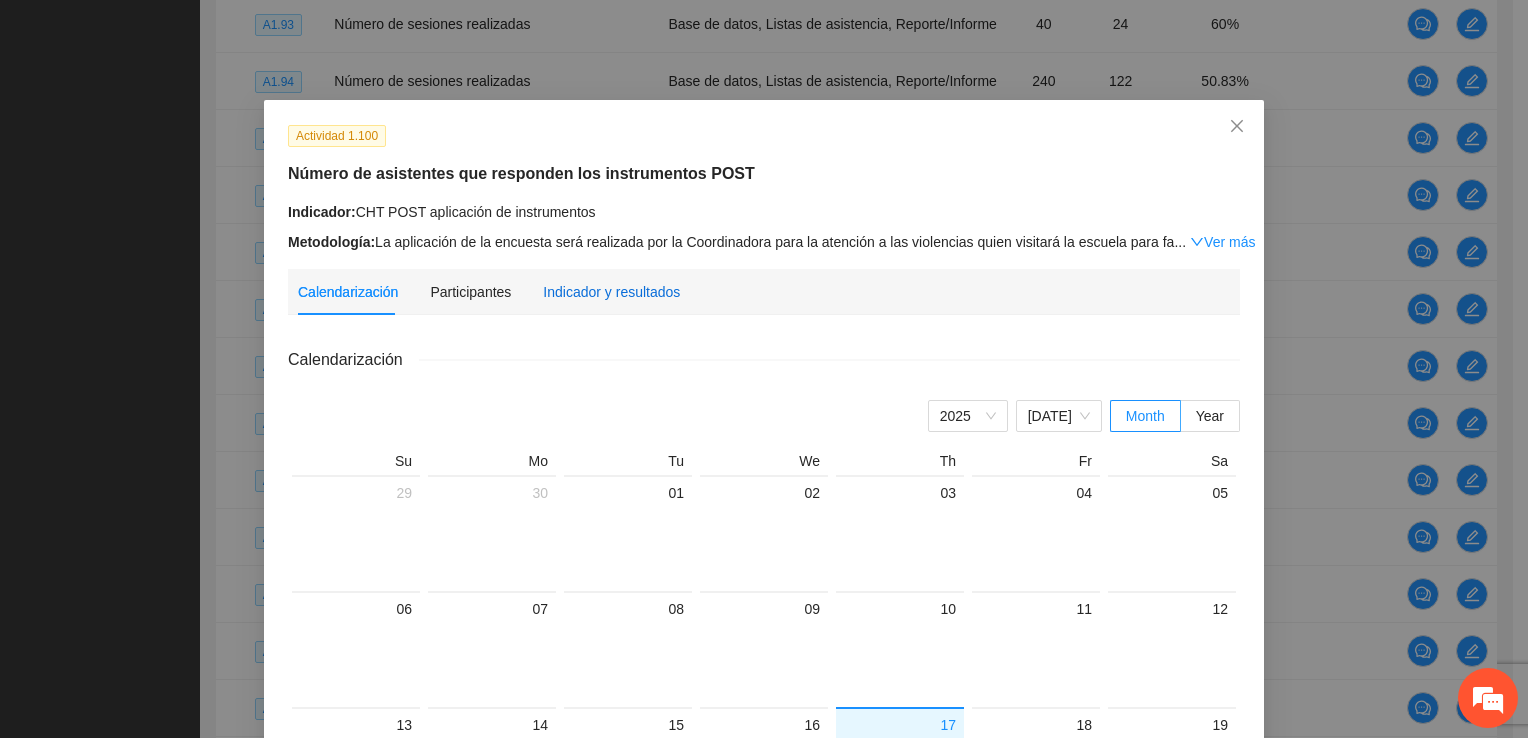 click on "Indicador y resultados" at bounding box center (611, 292) 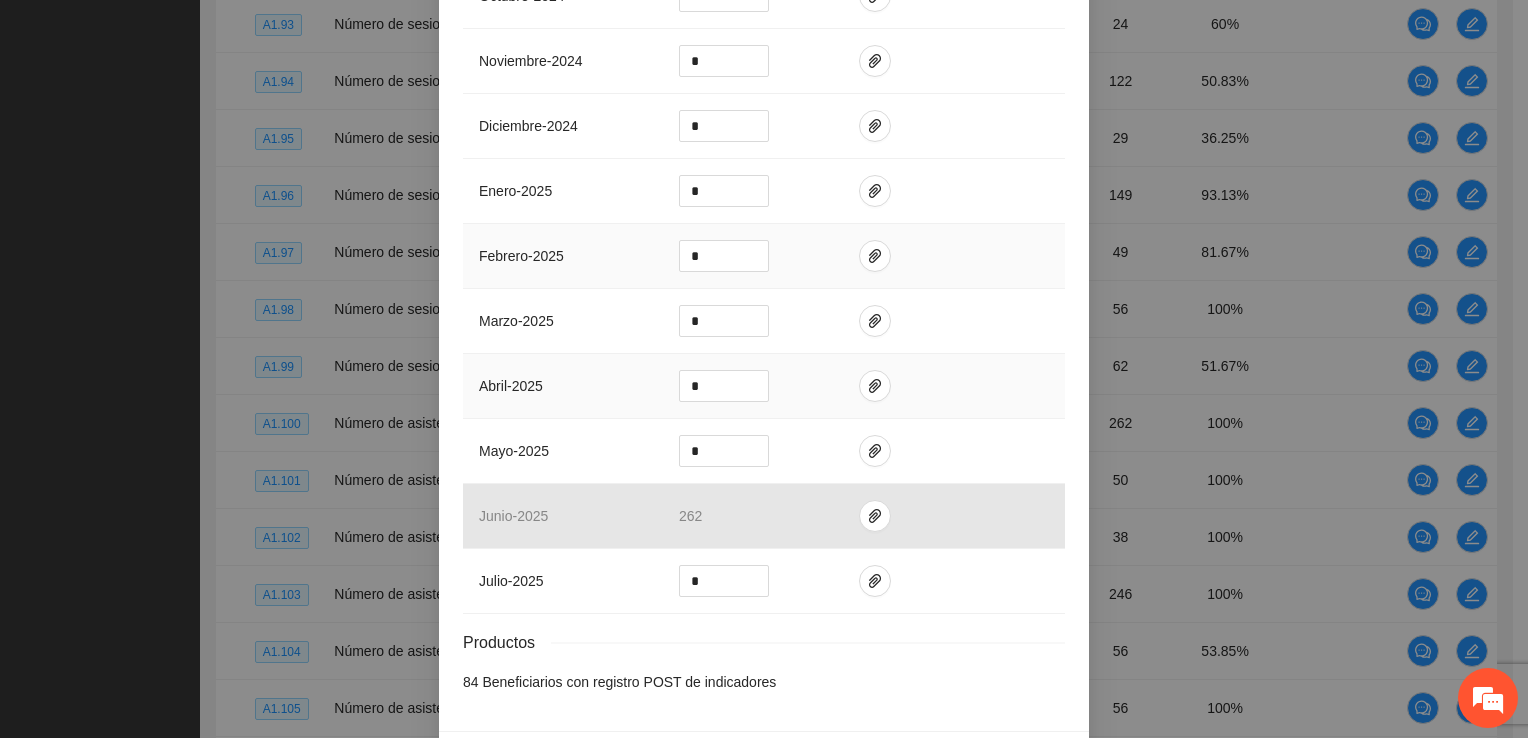 scroll, scrollTop: 625, scrollLeft: 0, axis: vertical 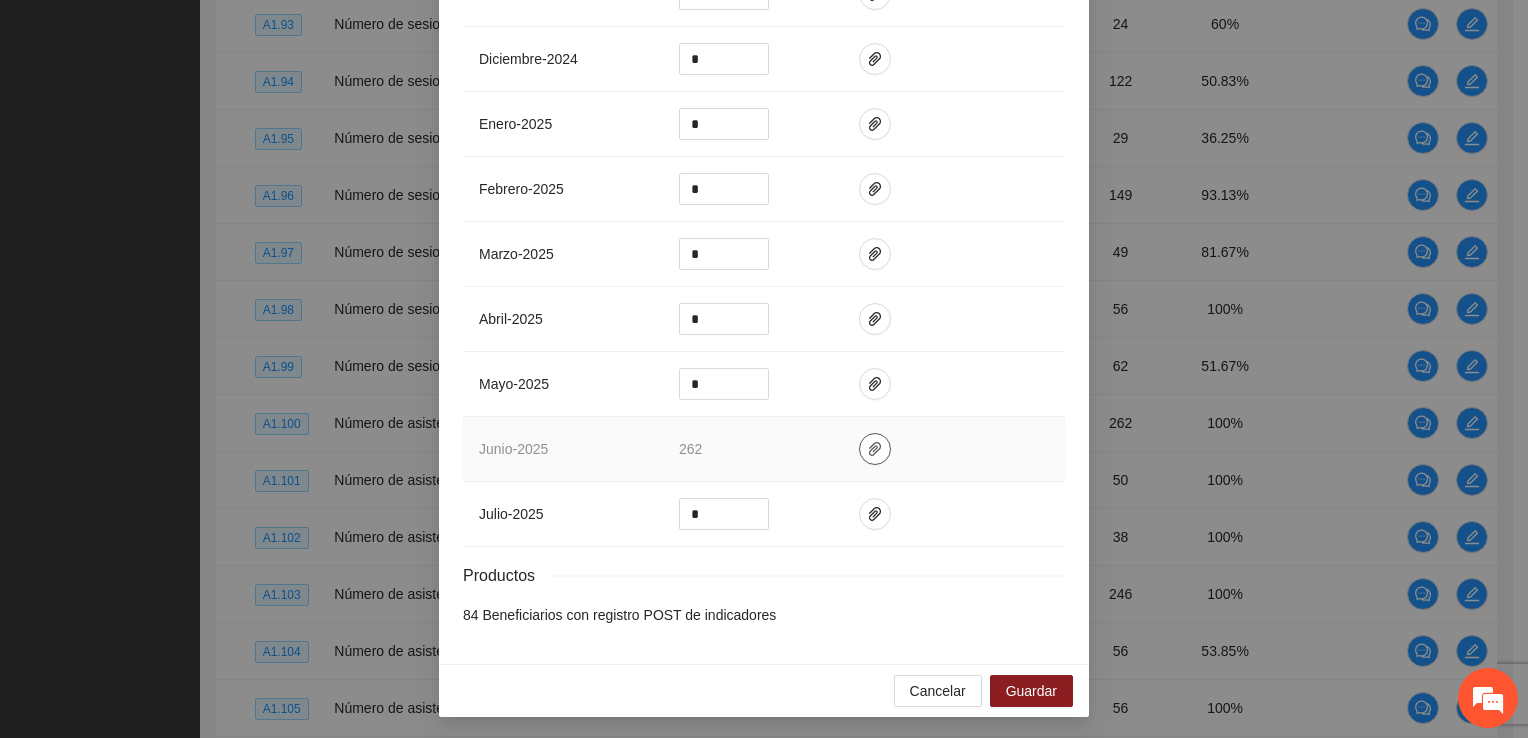click 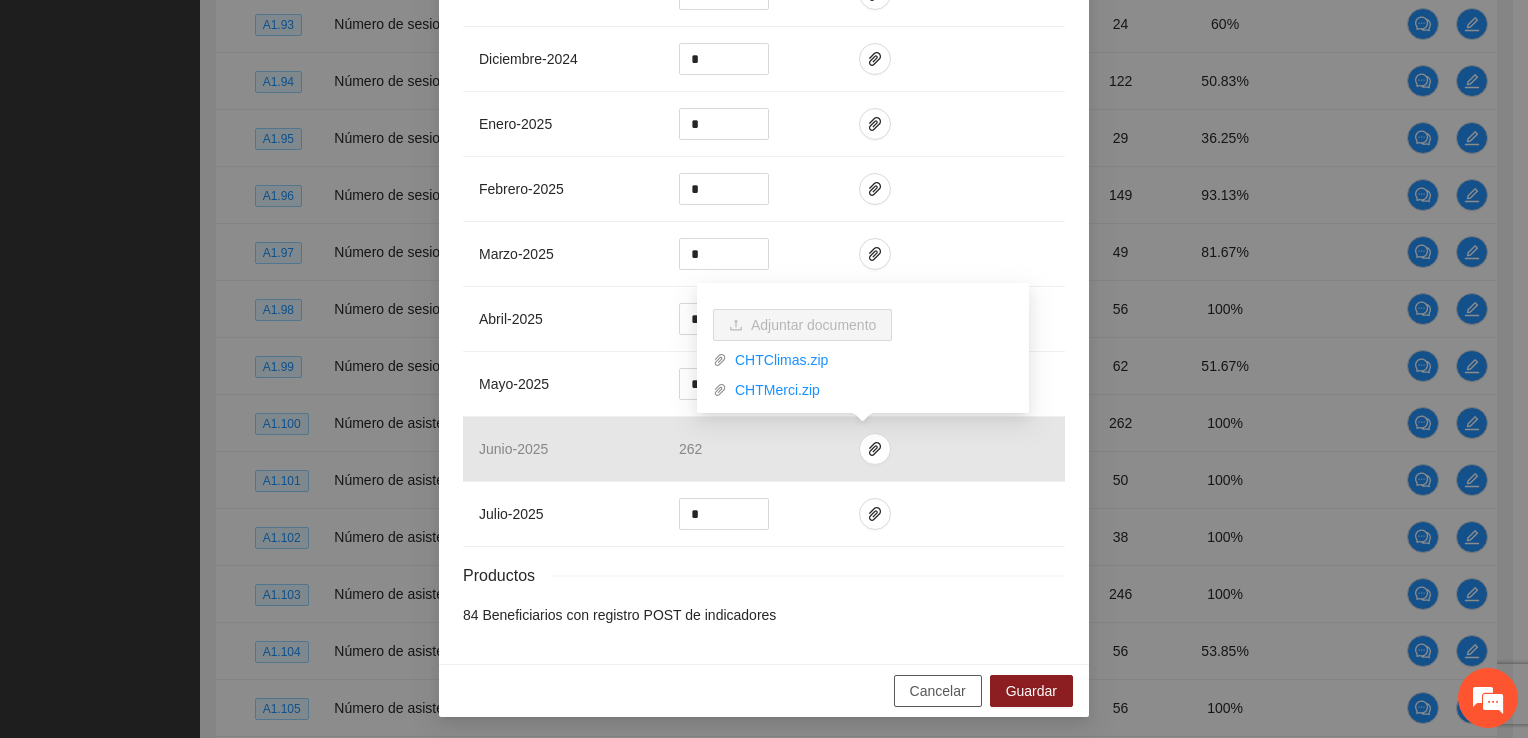 click on "Cancelar" at bounding box center [938, 691] 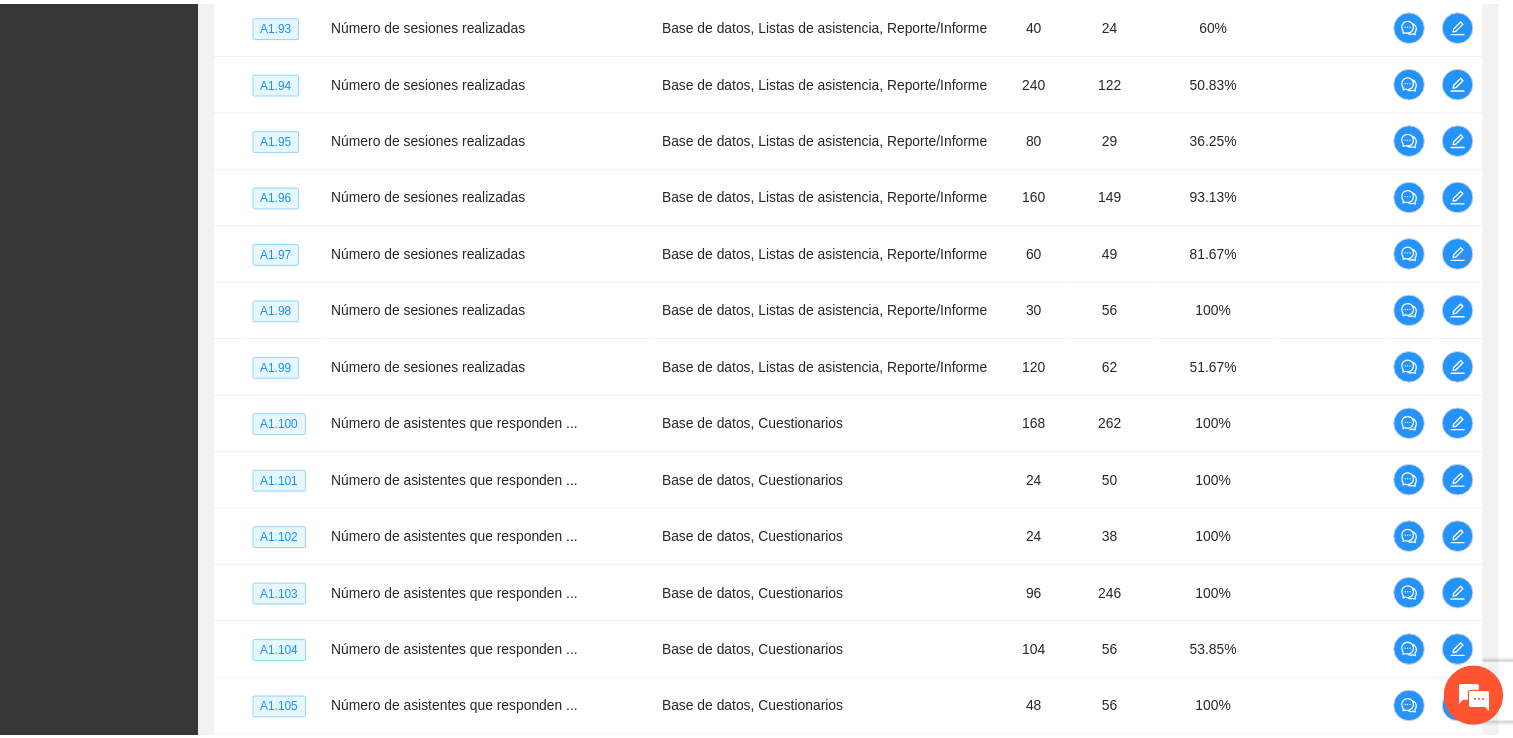 scroll, scrollTop: 525, scrollLeft: 0, axis: vertical 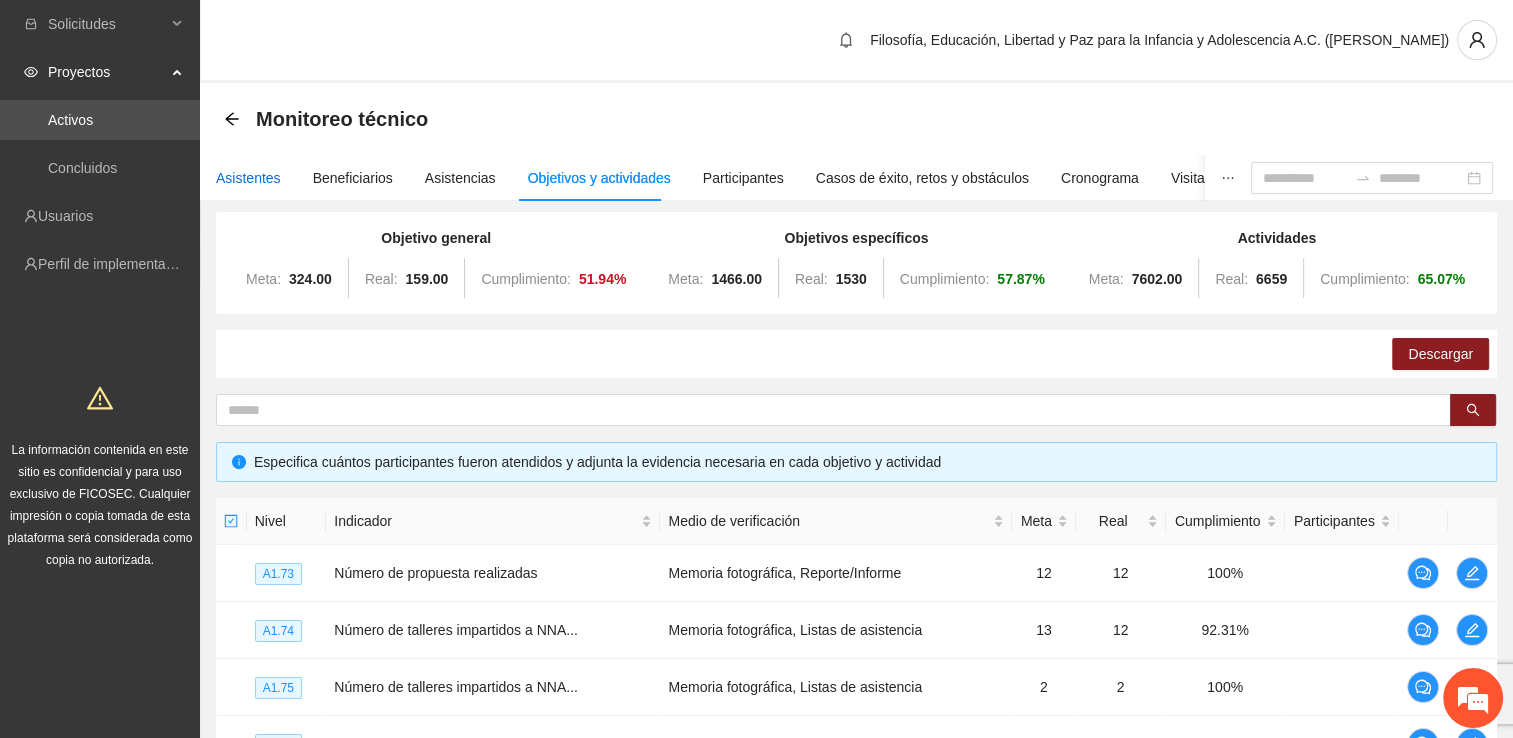 click on "Asistentes" at bounding box center [248, 178] 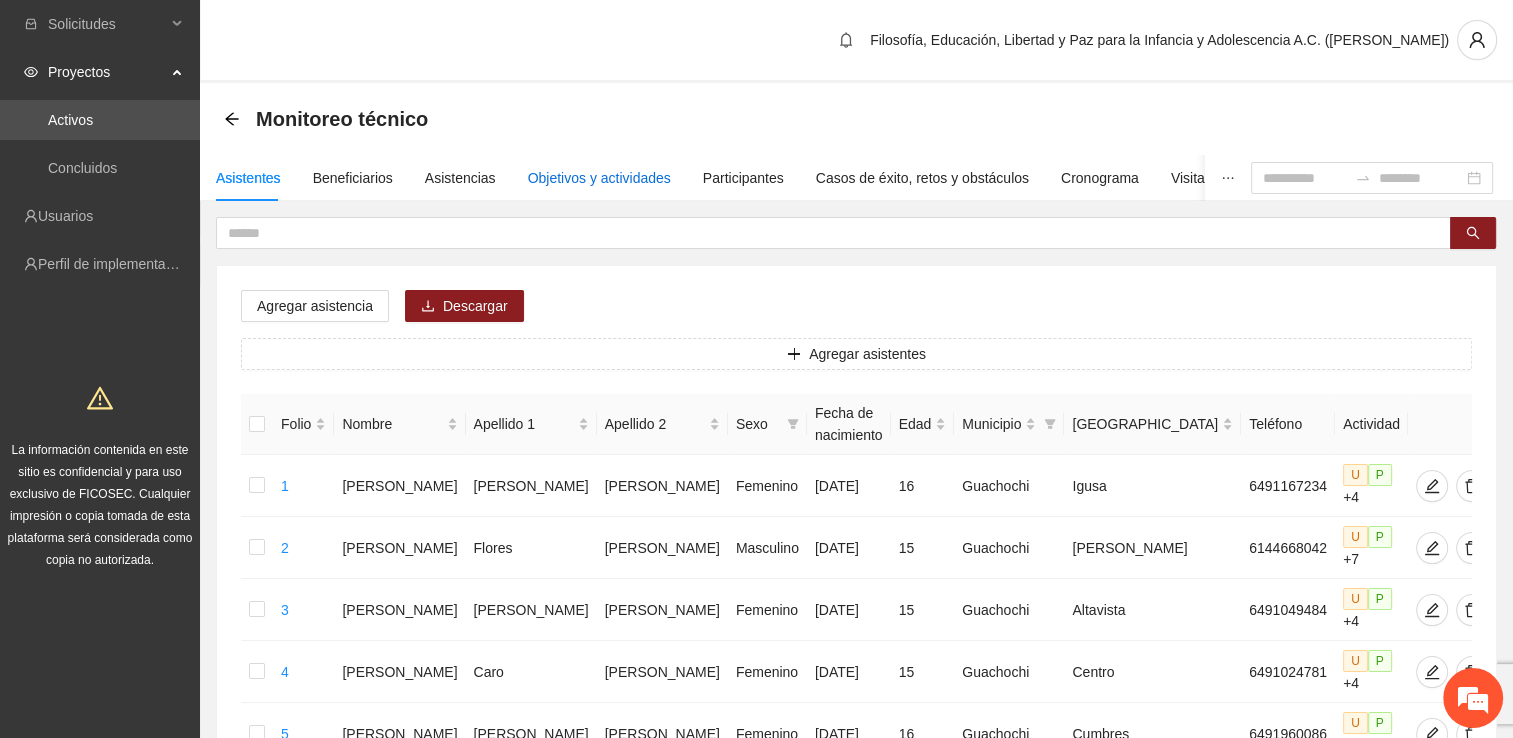 click on "Objetivos y actividades" at bounding box center (599, 178) 